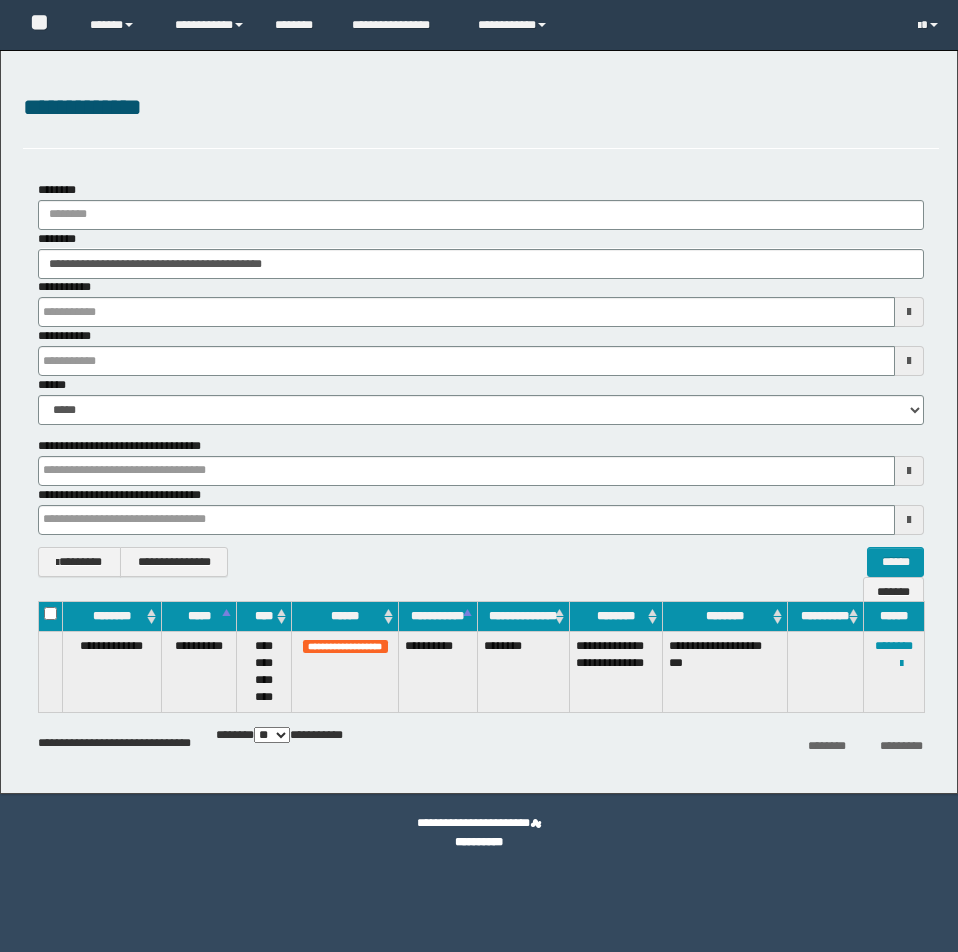 scroll, scrollTop: 0, scrollLeft: 0, axis: both 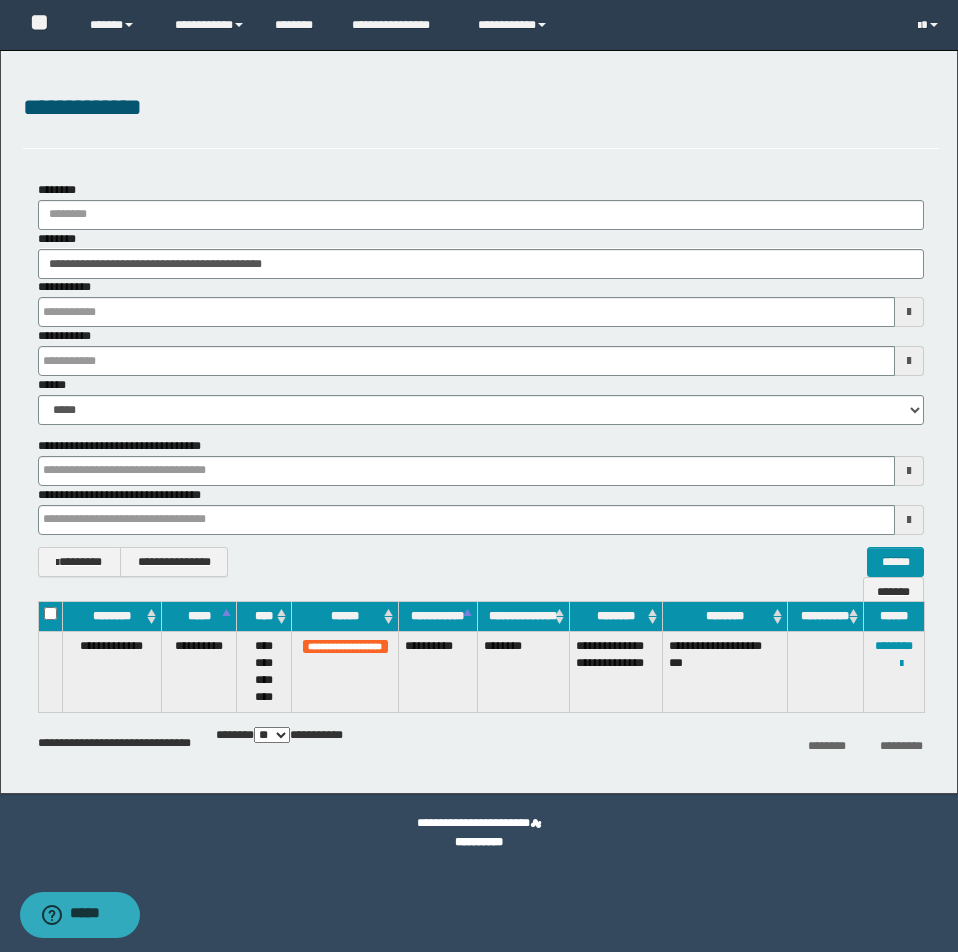 click at bounding box center [0, 0] 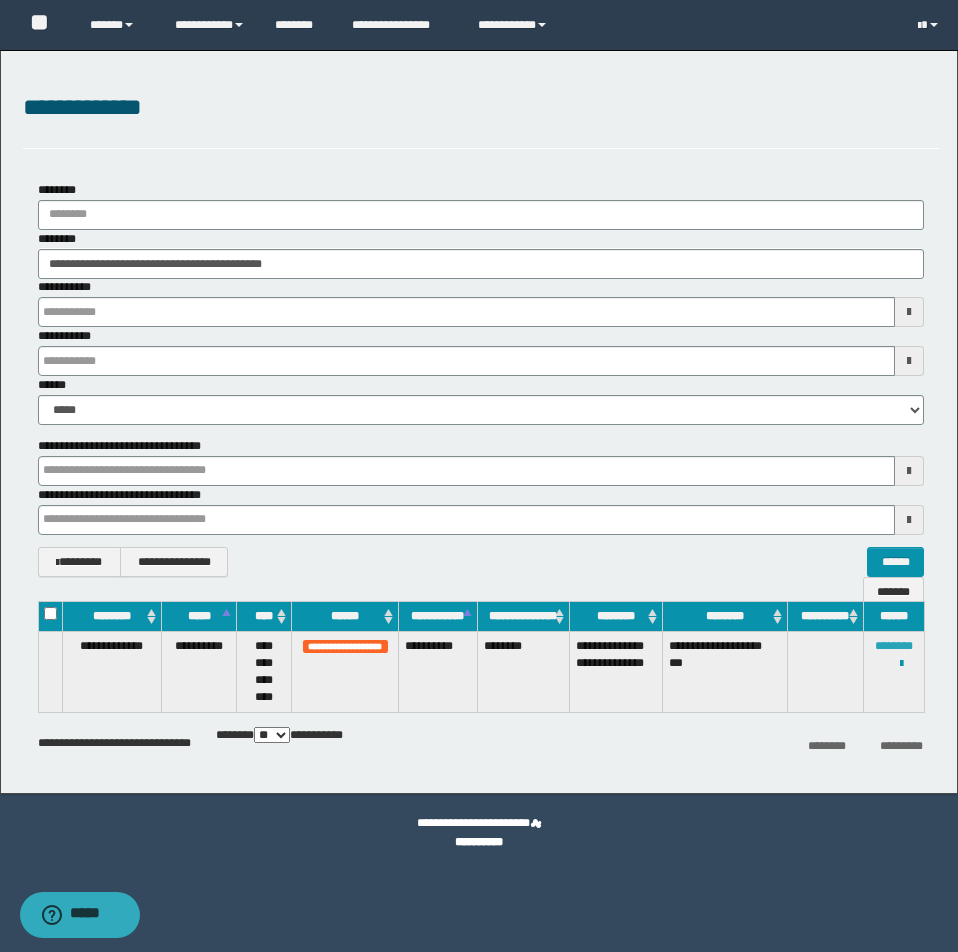 click on "********" at bounding box center [894, 646] 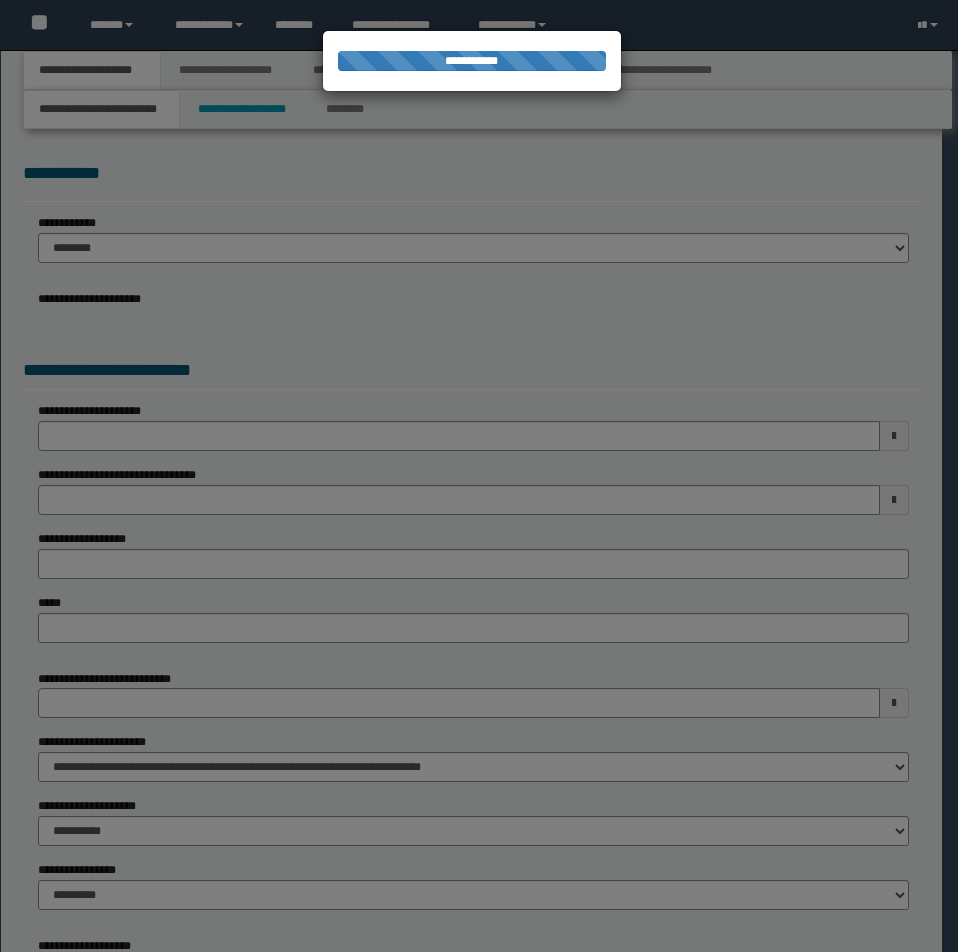 select on "*" 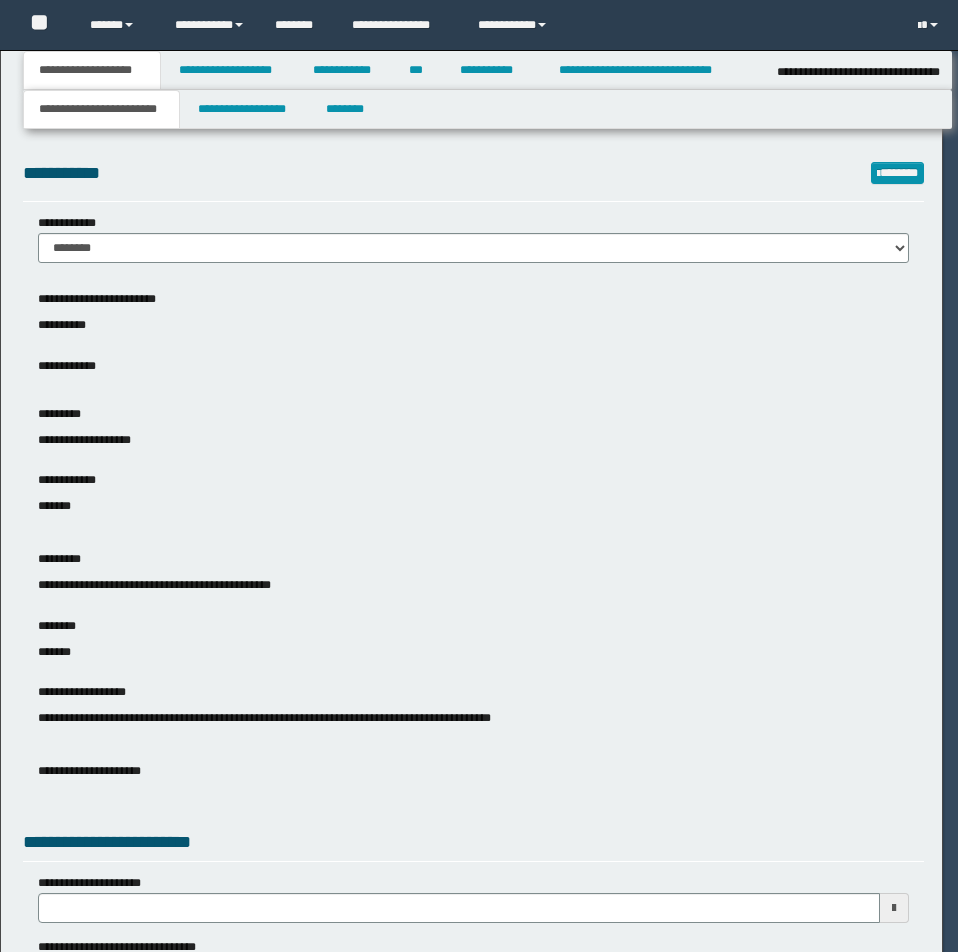 scroll, scrollTop: 0, scrollLeft: 0, axis: both 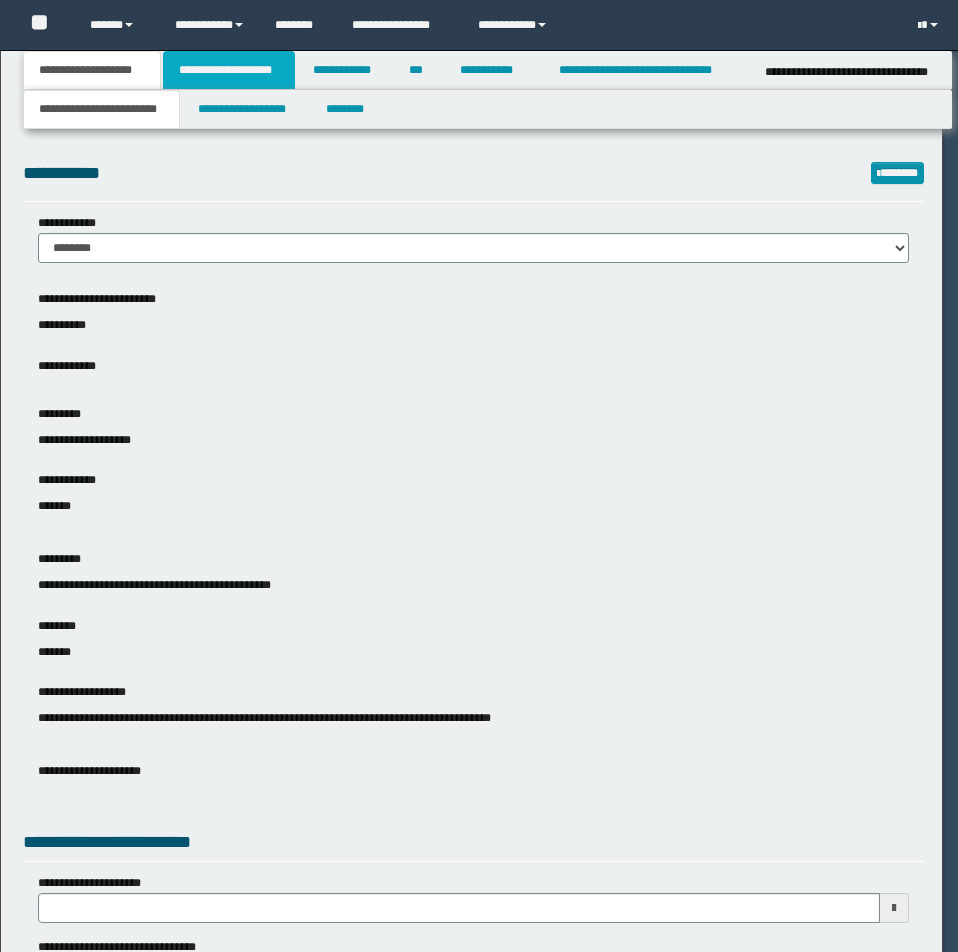 click on "**********" at bounding box center (229, 70) 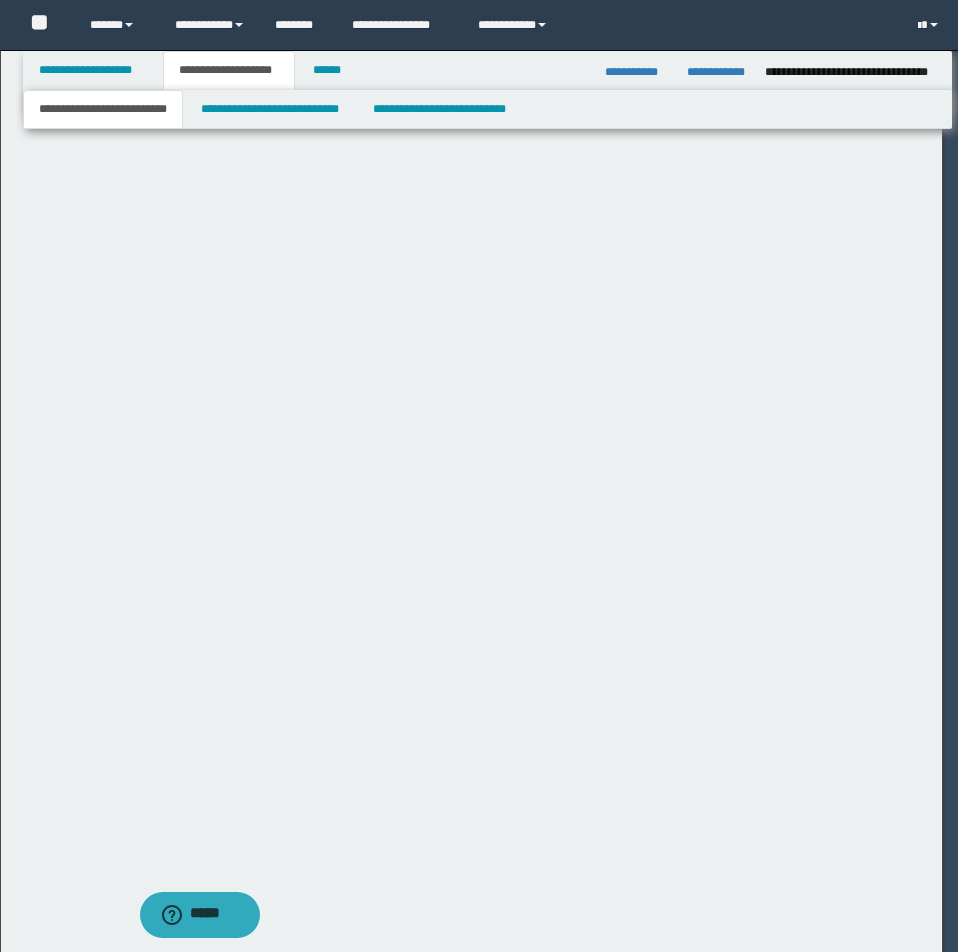 scroll, scrollTop: 0, scrollLeft: 0, axis: both 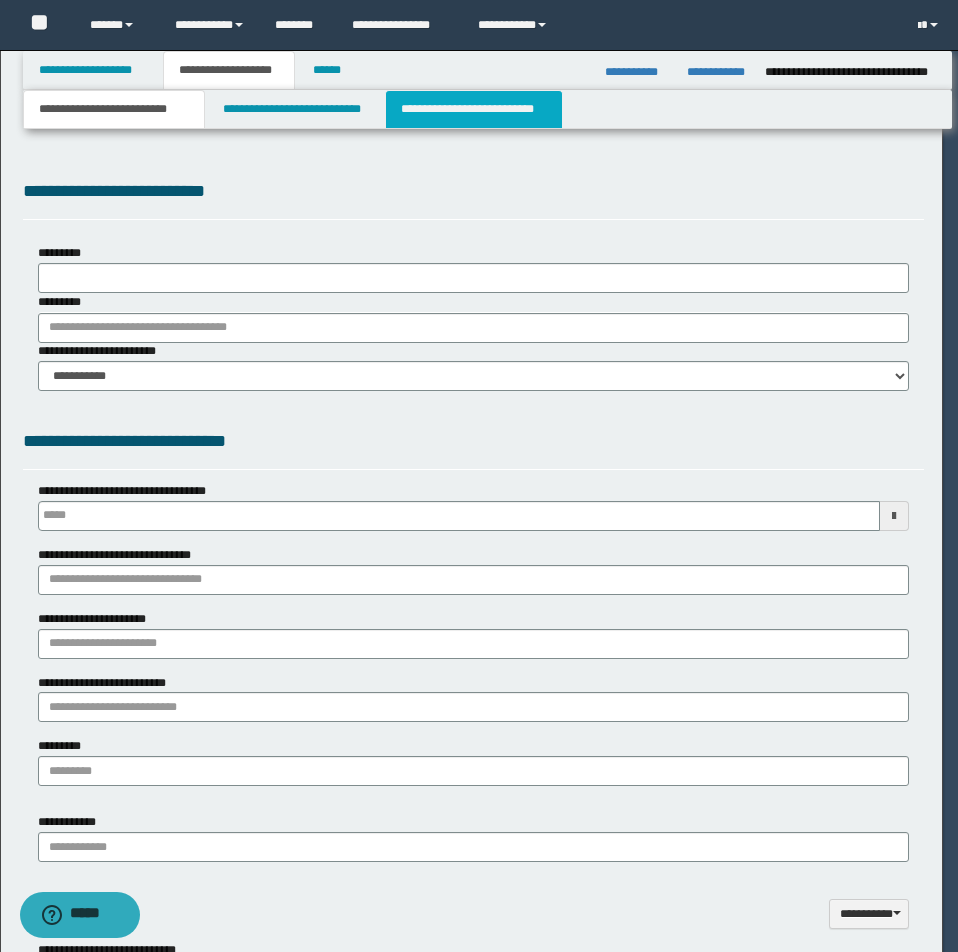 type 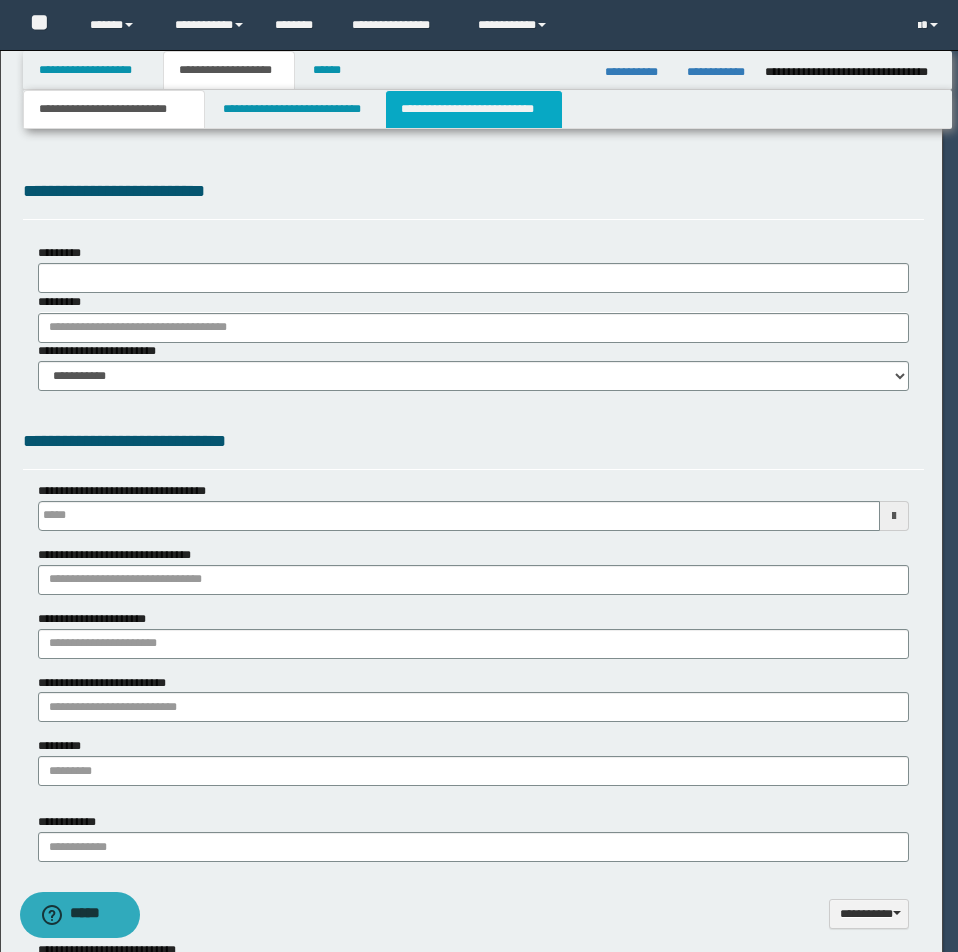 click on "**********" at bounding box center (474, 109) 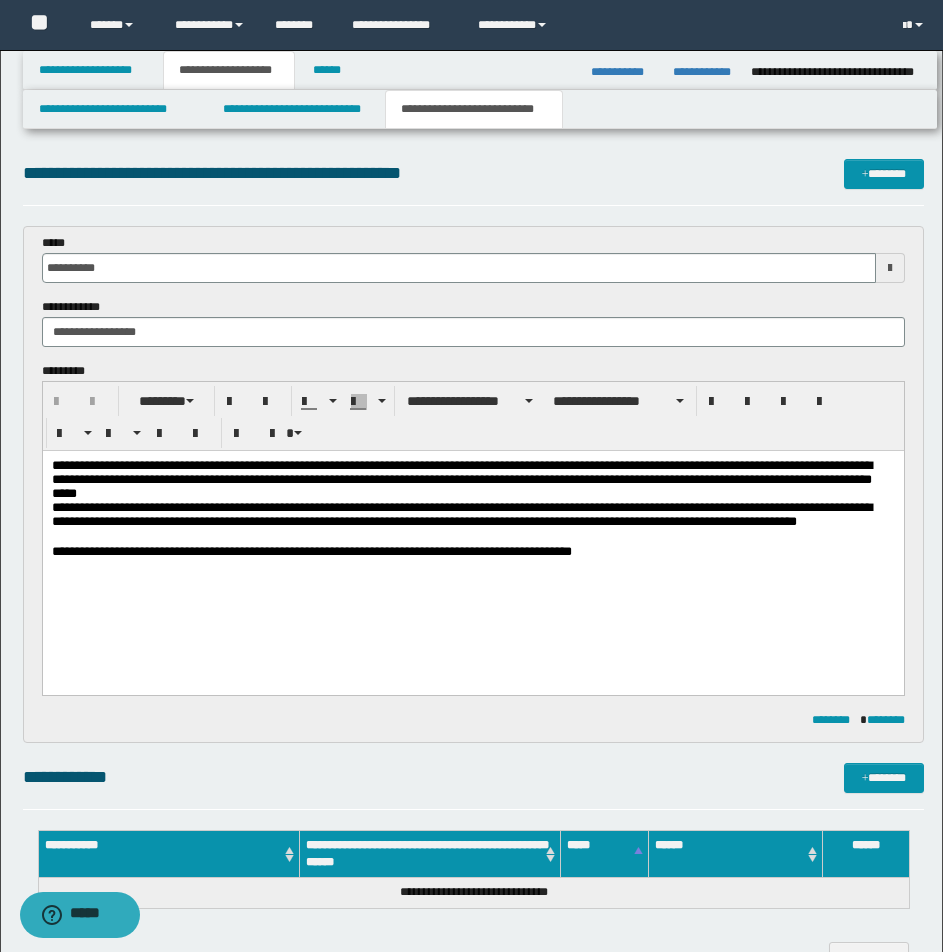 scroll, scrollTop: 0, scrollLeft: 0, axis: both 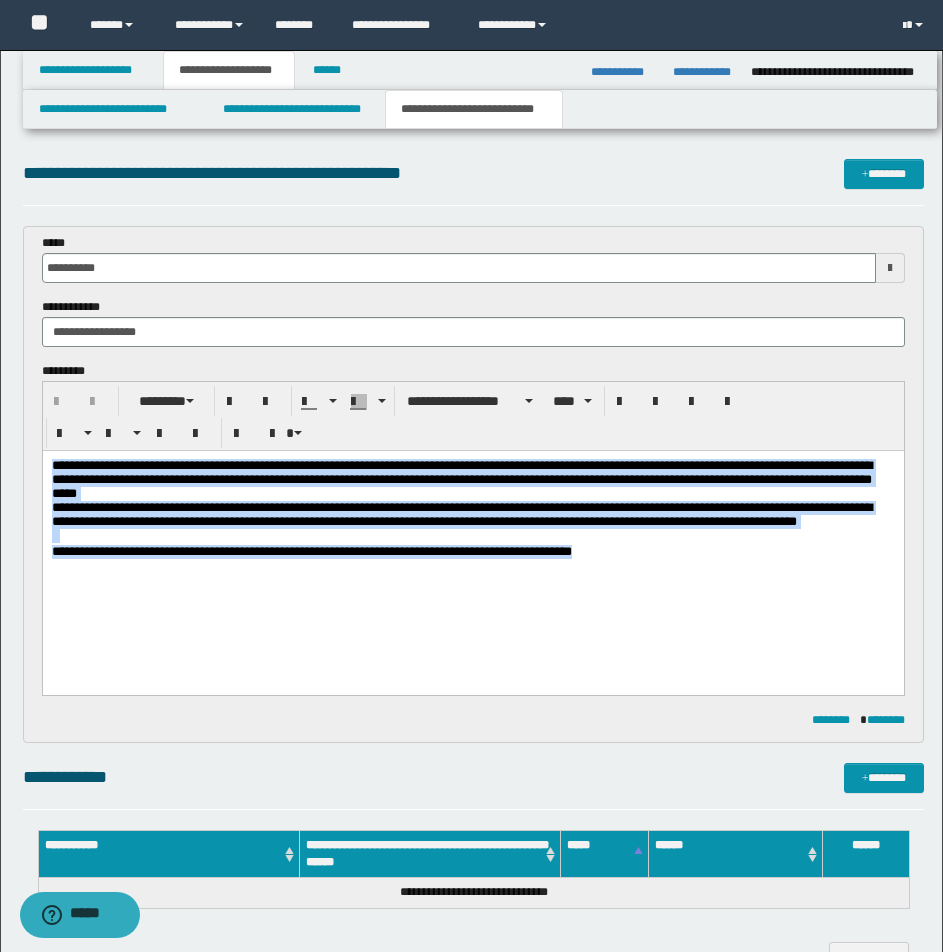 drag, startPoint x: 51, startPoint y: 463, endPoint x: 734, endPoint y: 685, distance: 718.1734 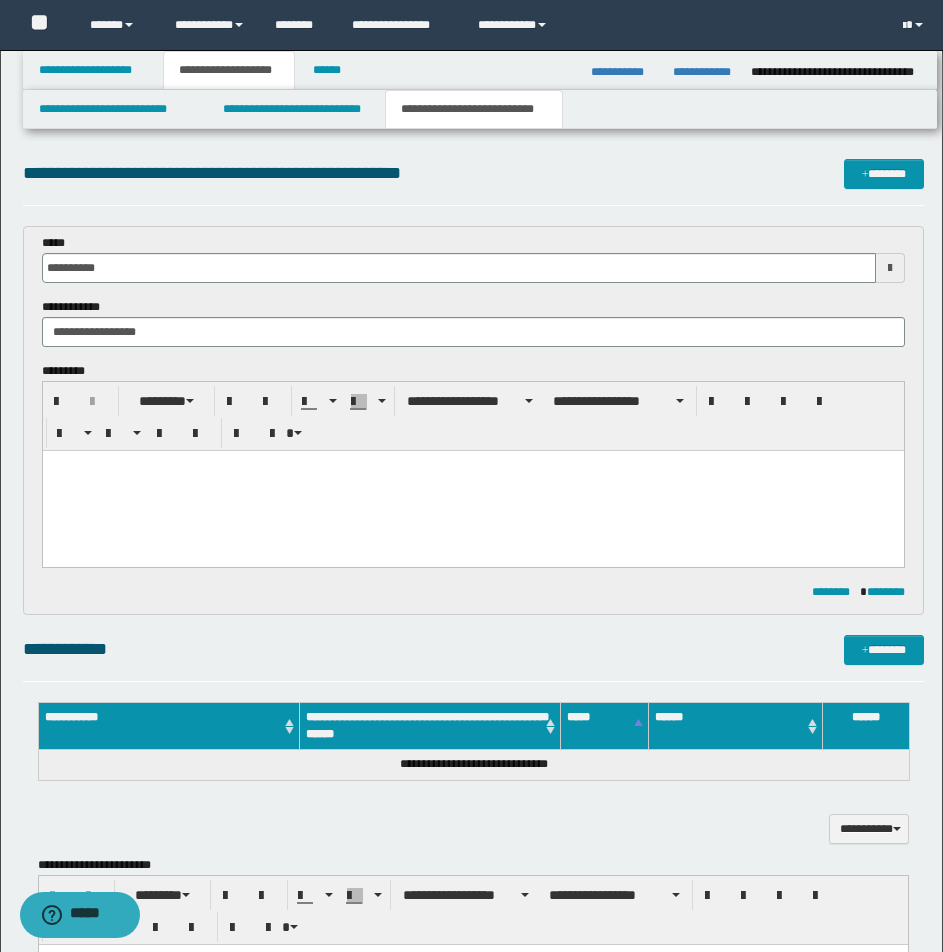 type 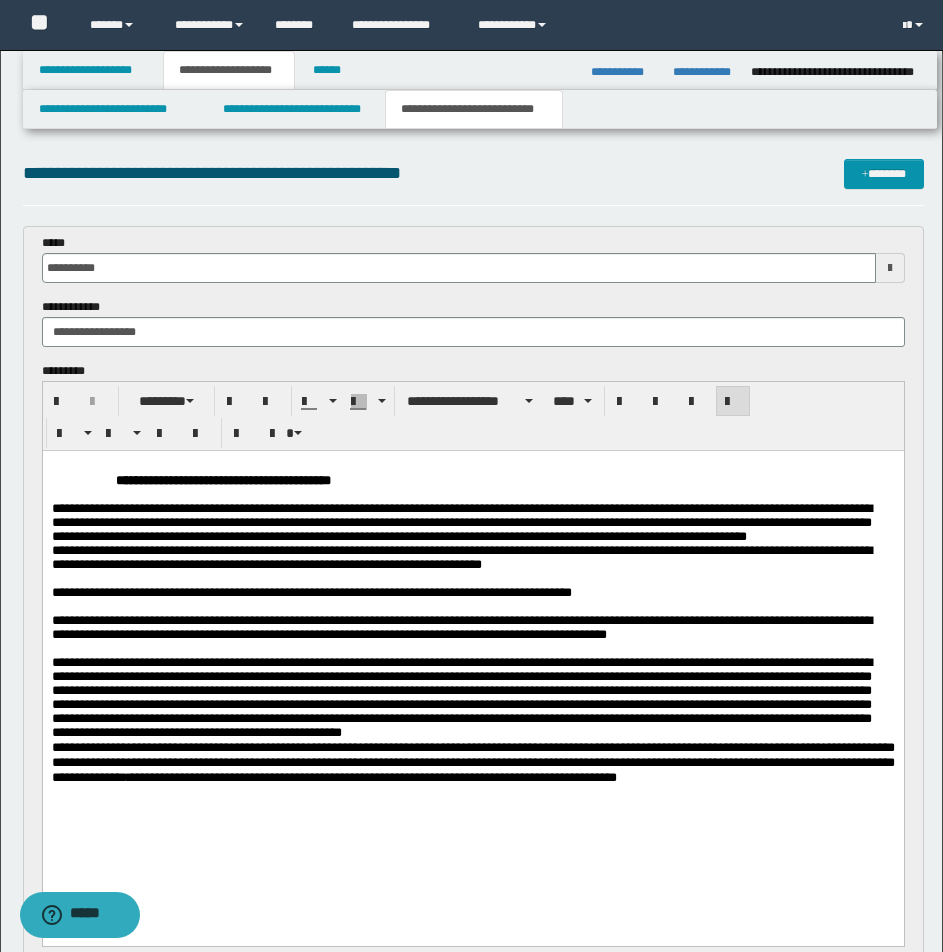 click on "**********" at bounding box center [472, 558] 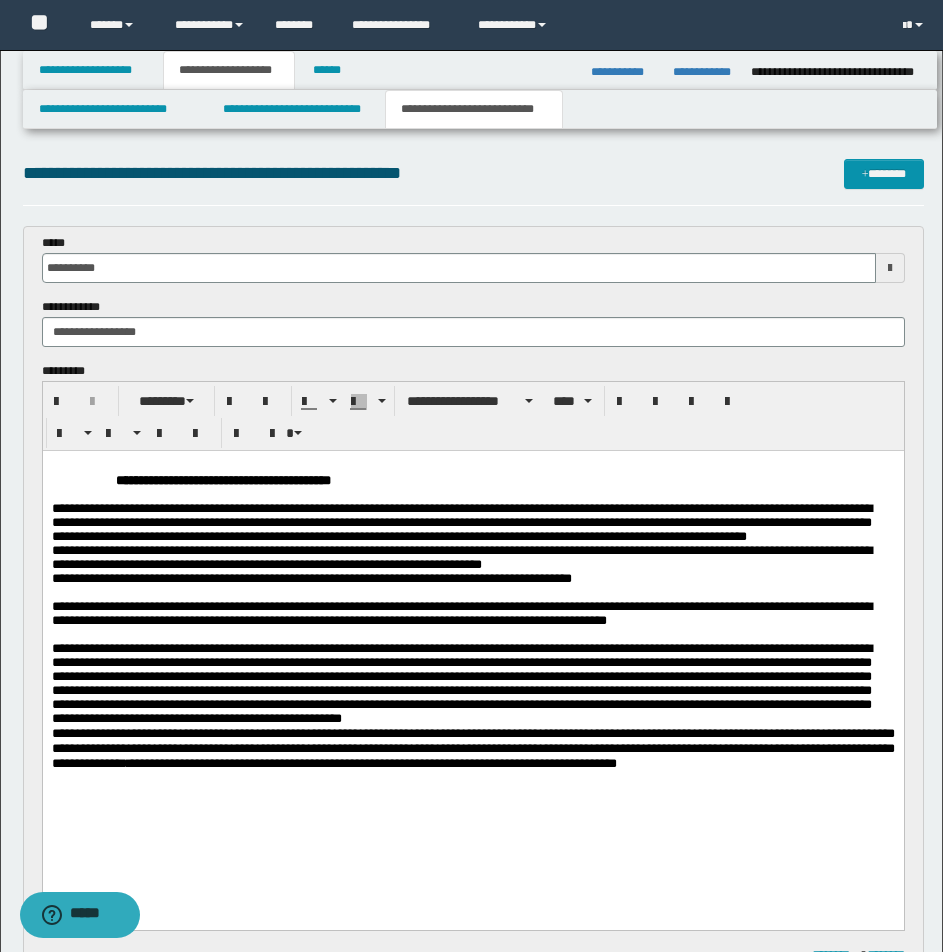click on "**********" at bounding box center [311, 578] 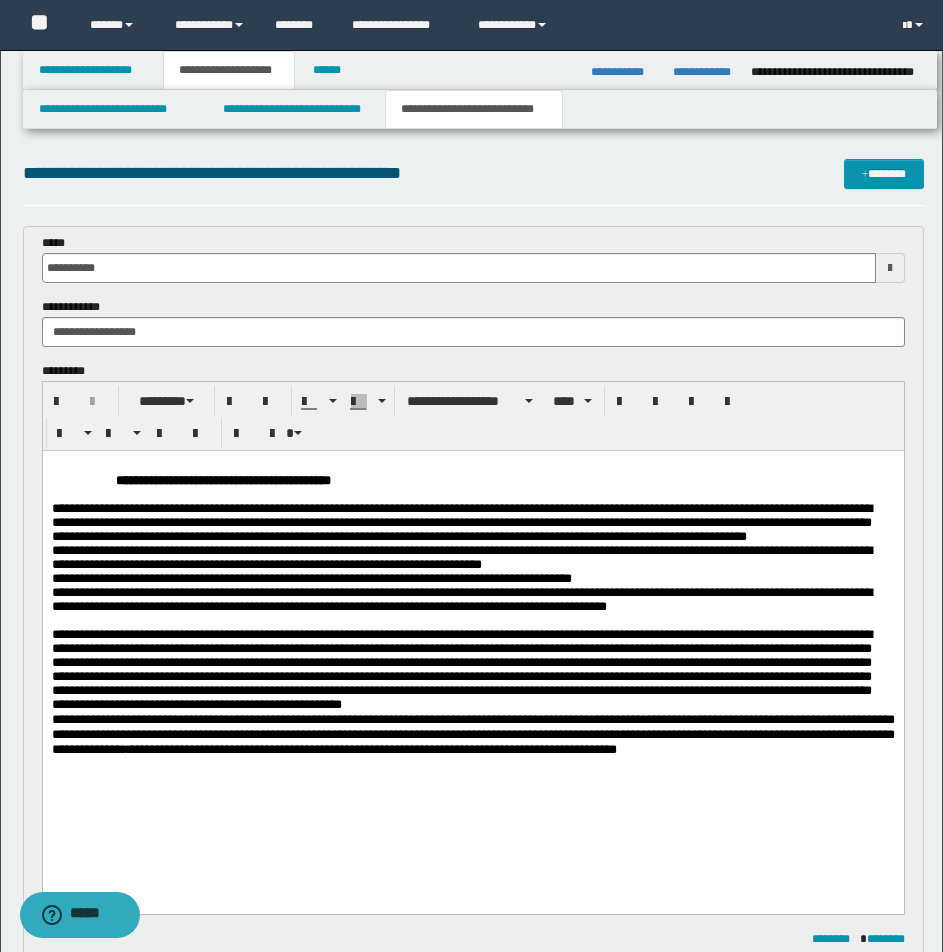 click on "**********" at bounding box center (472, 600) 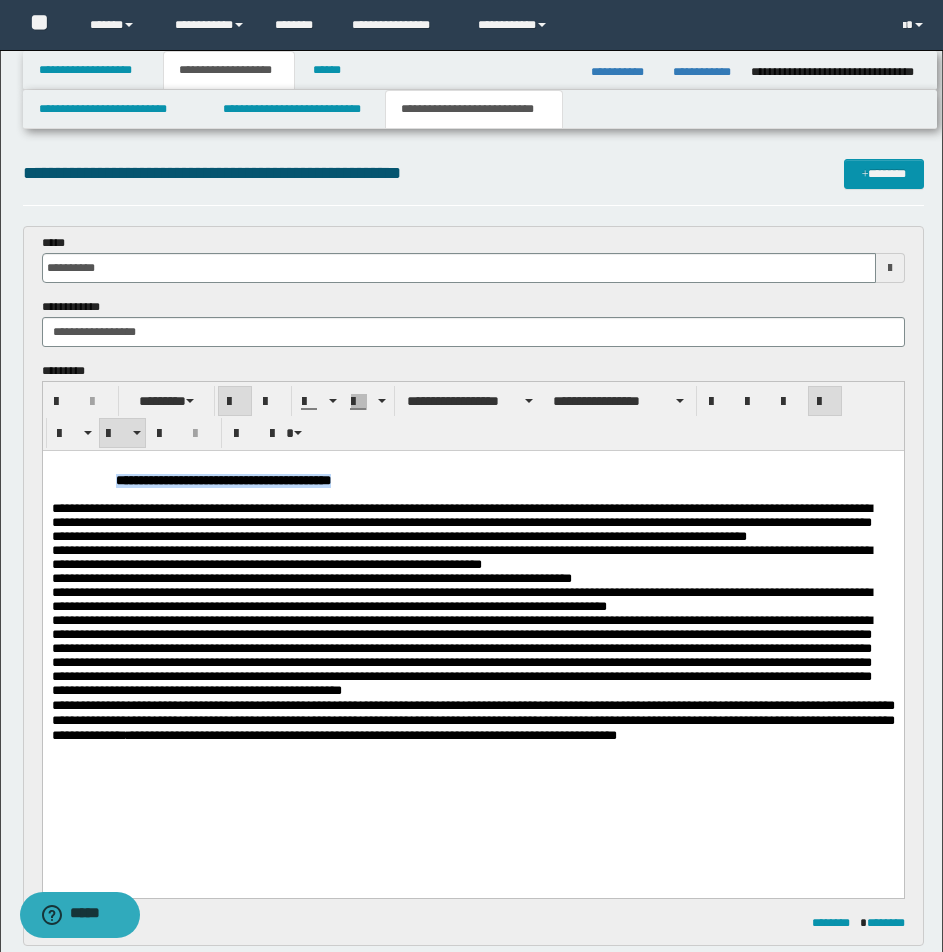 drag, startPoint x: 107, startPoint y: 477, endPoint x: 597, endPoint y: 481, distance: 490.01633 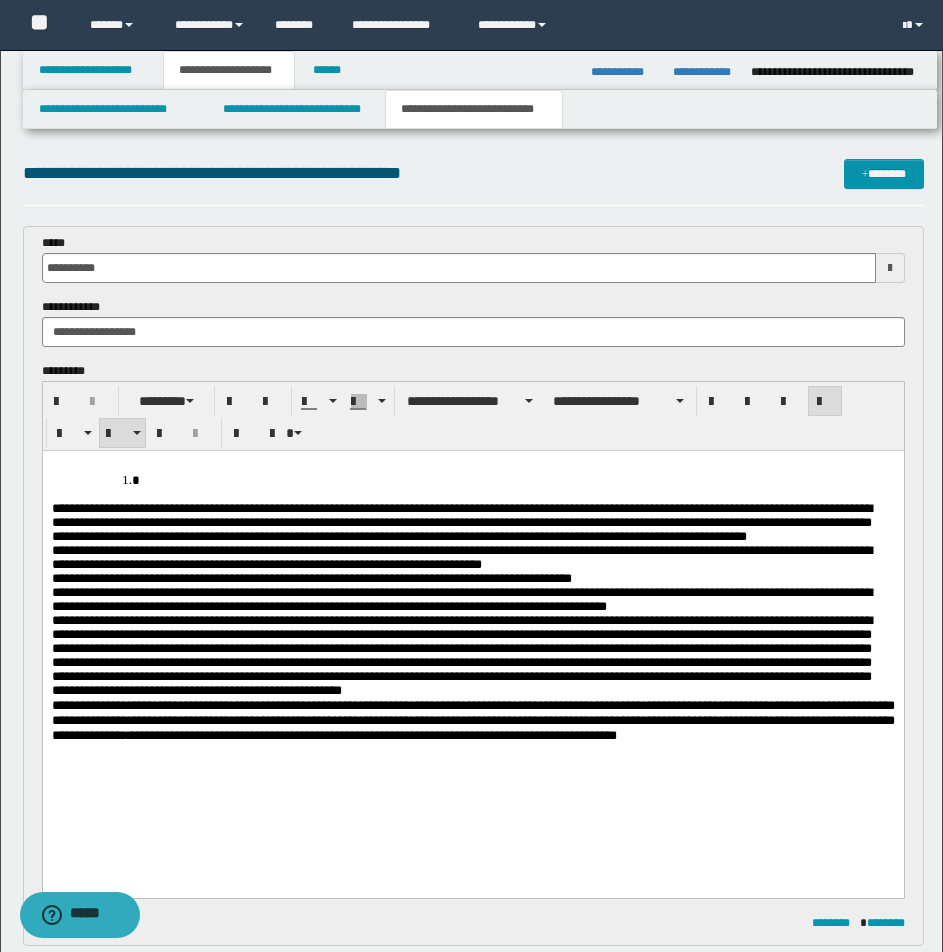 click on "**********" at bounding box center (472, 626) 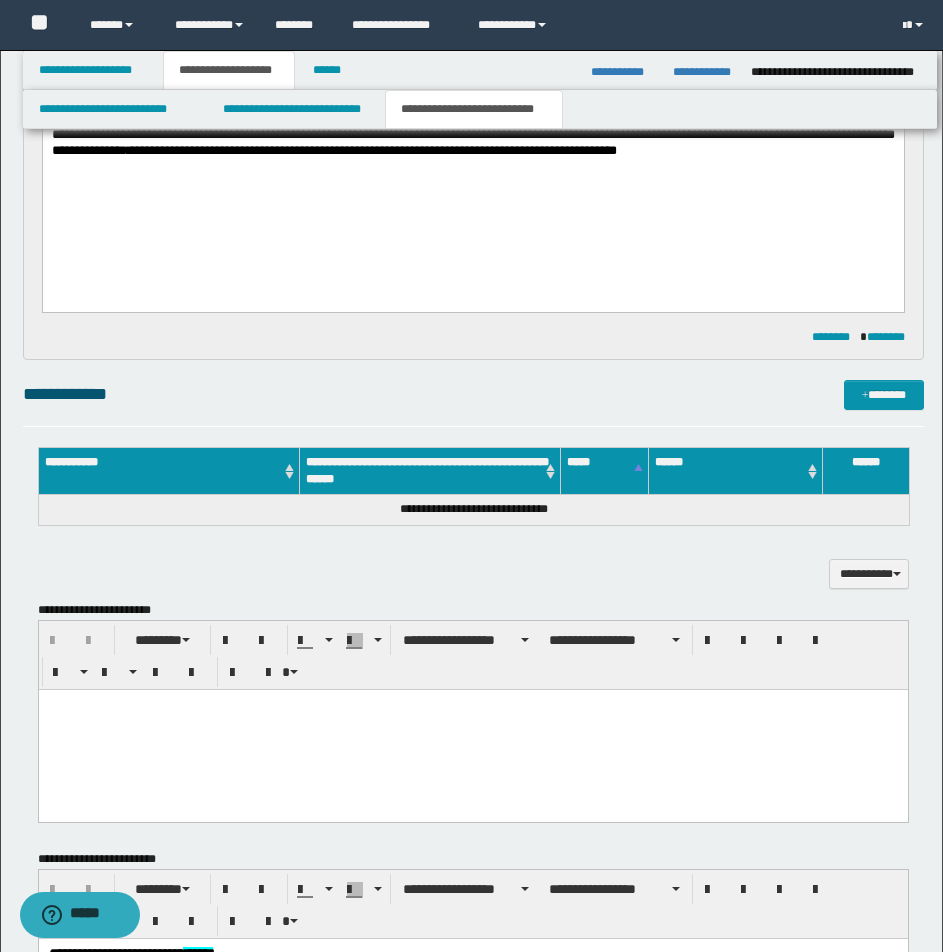 scroll, scrollTop: 583, scrollLeft: 0, axis: vertical 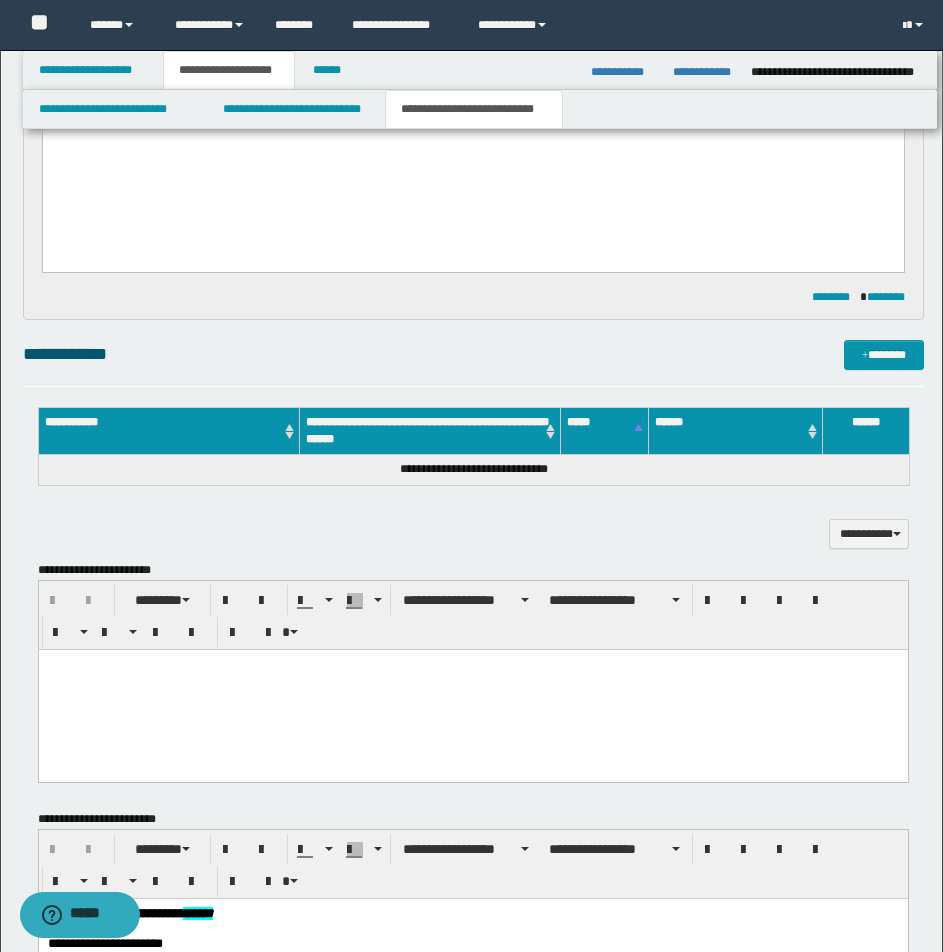 click at bounding box center [472, 689] 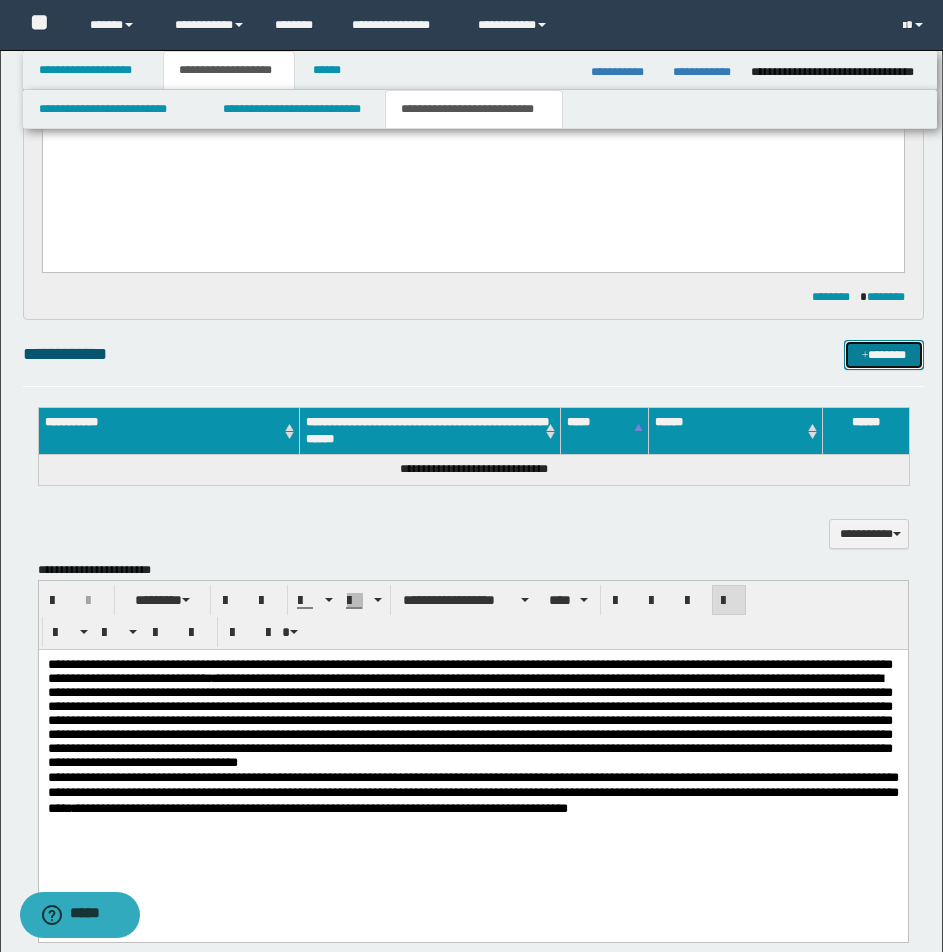 click on "*******" at bounding box center (884, 355) 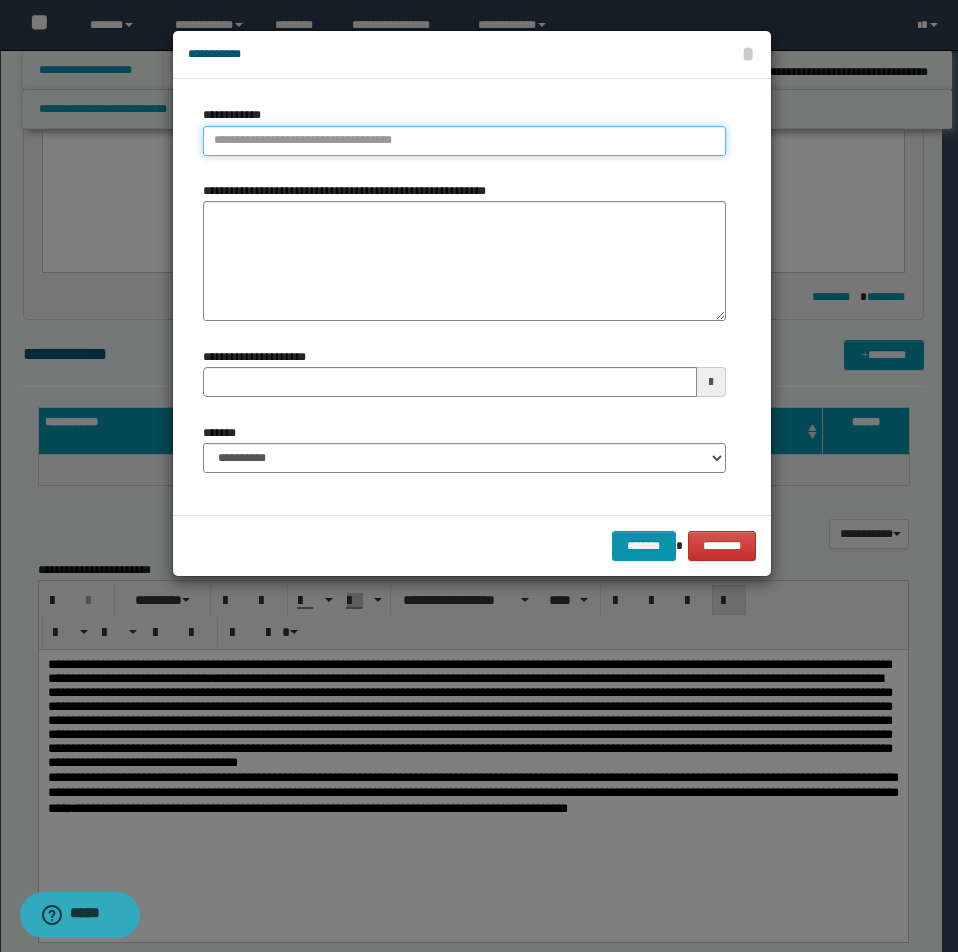 click on "**********" at bounding box center (464, 141) 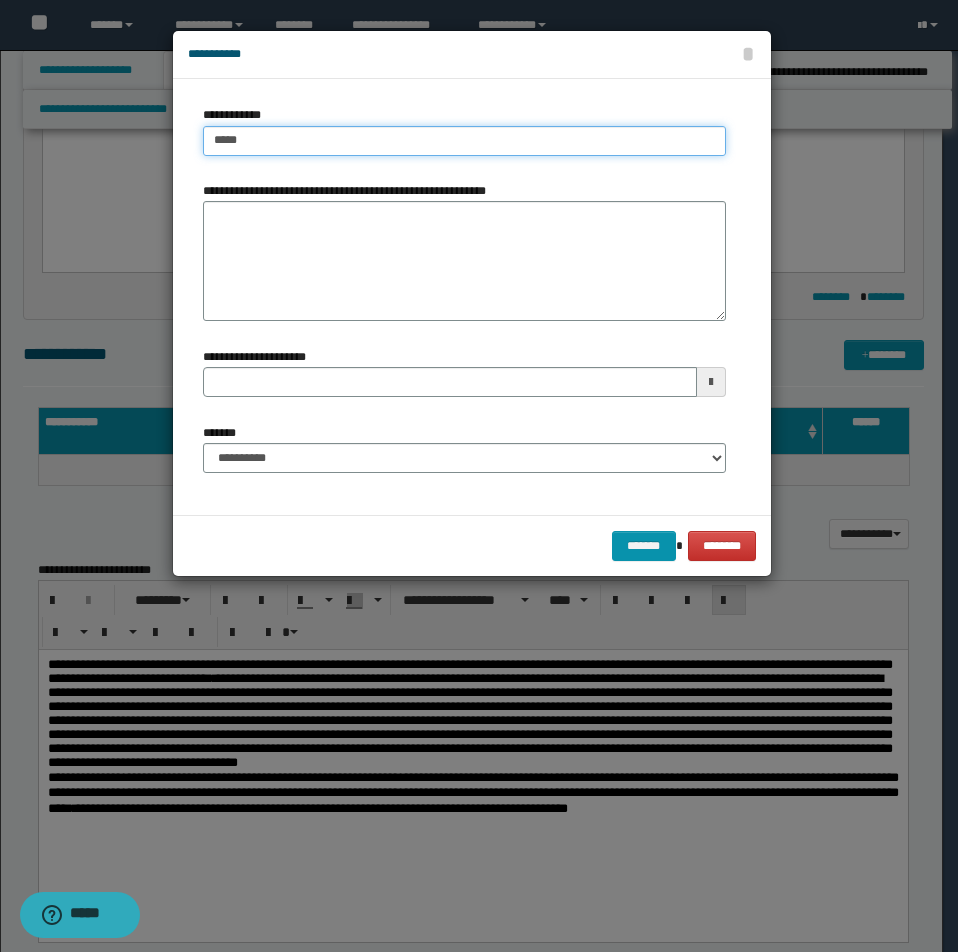 type on "*****" 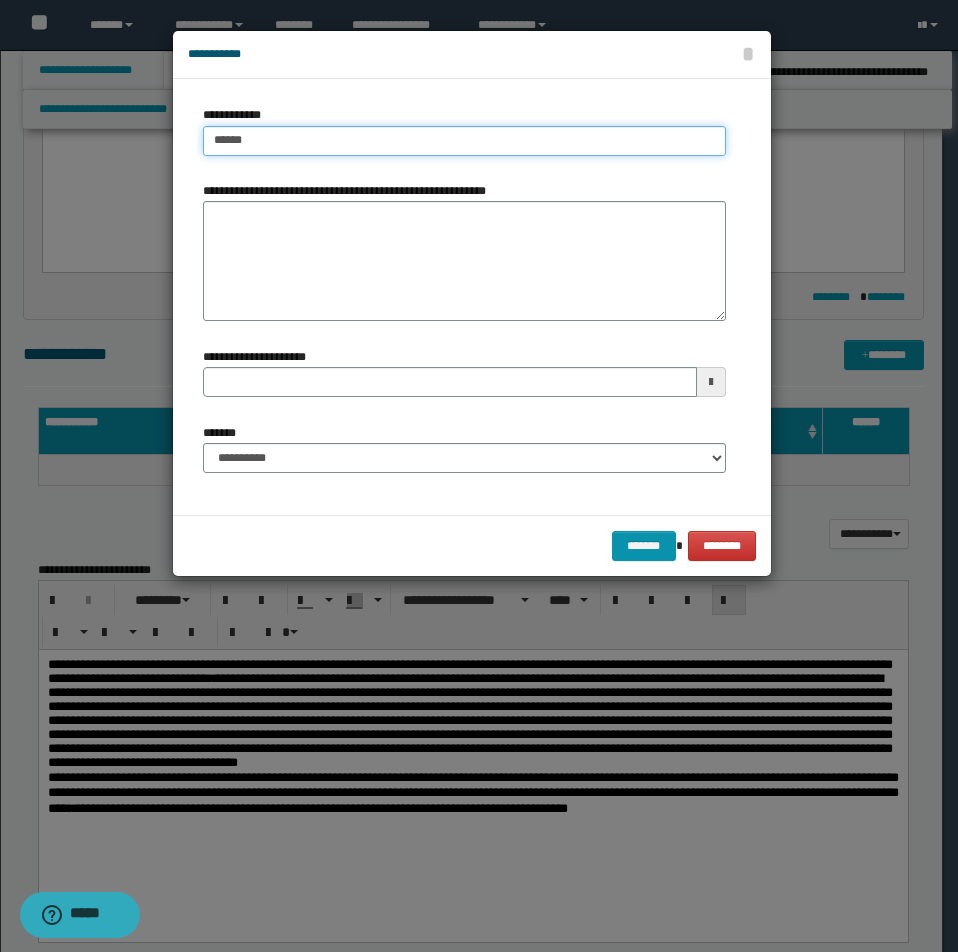 type on "*****" 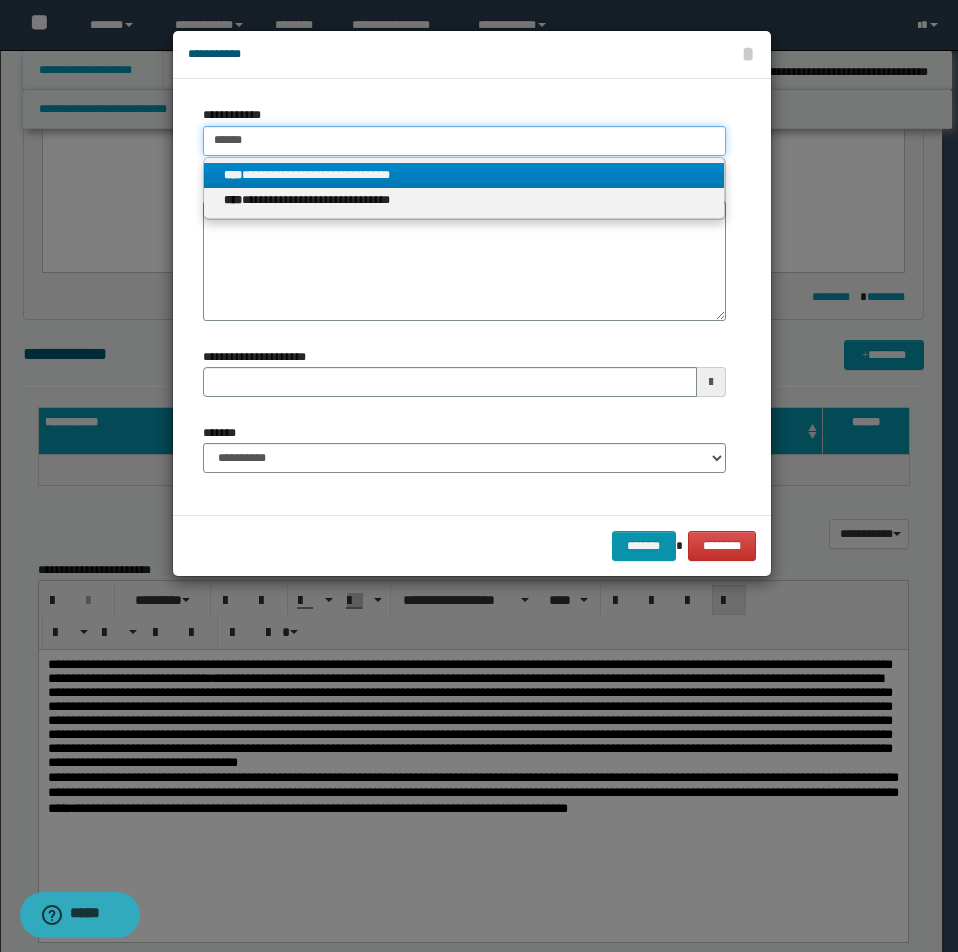 type on "*****" 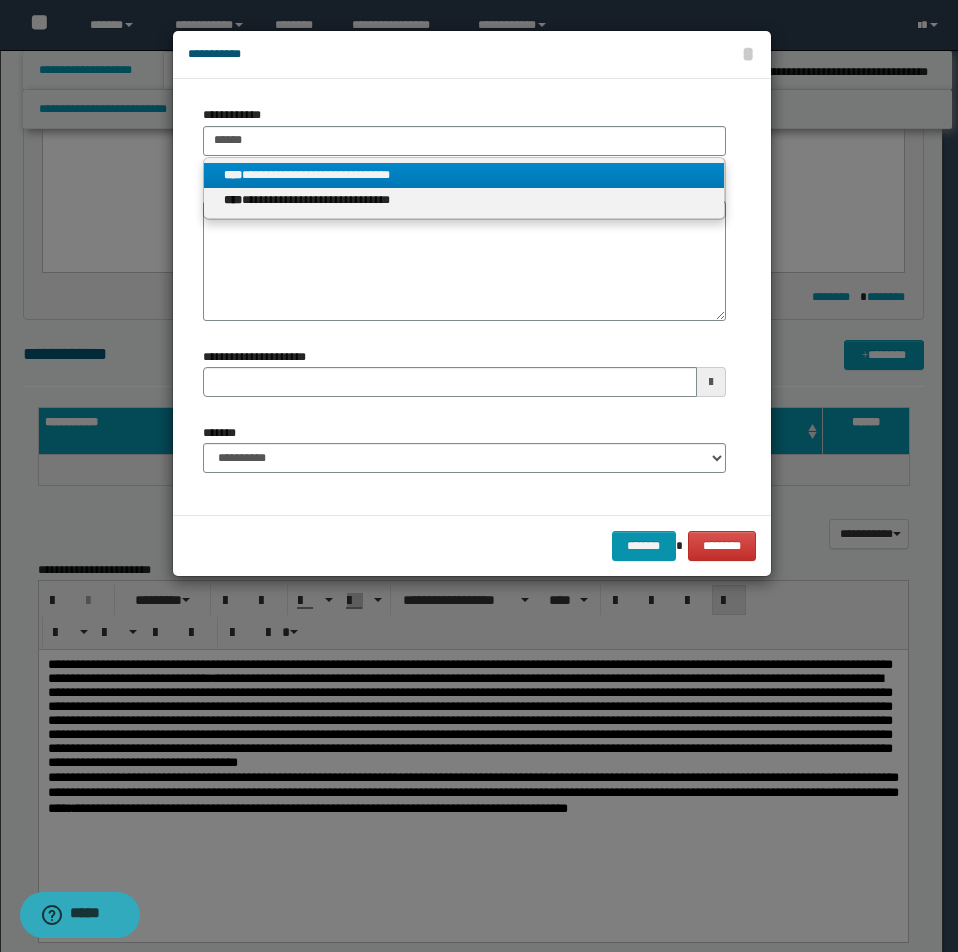 click on "**********" at bounding box center (464, 175) 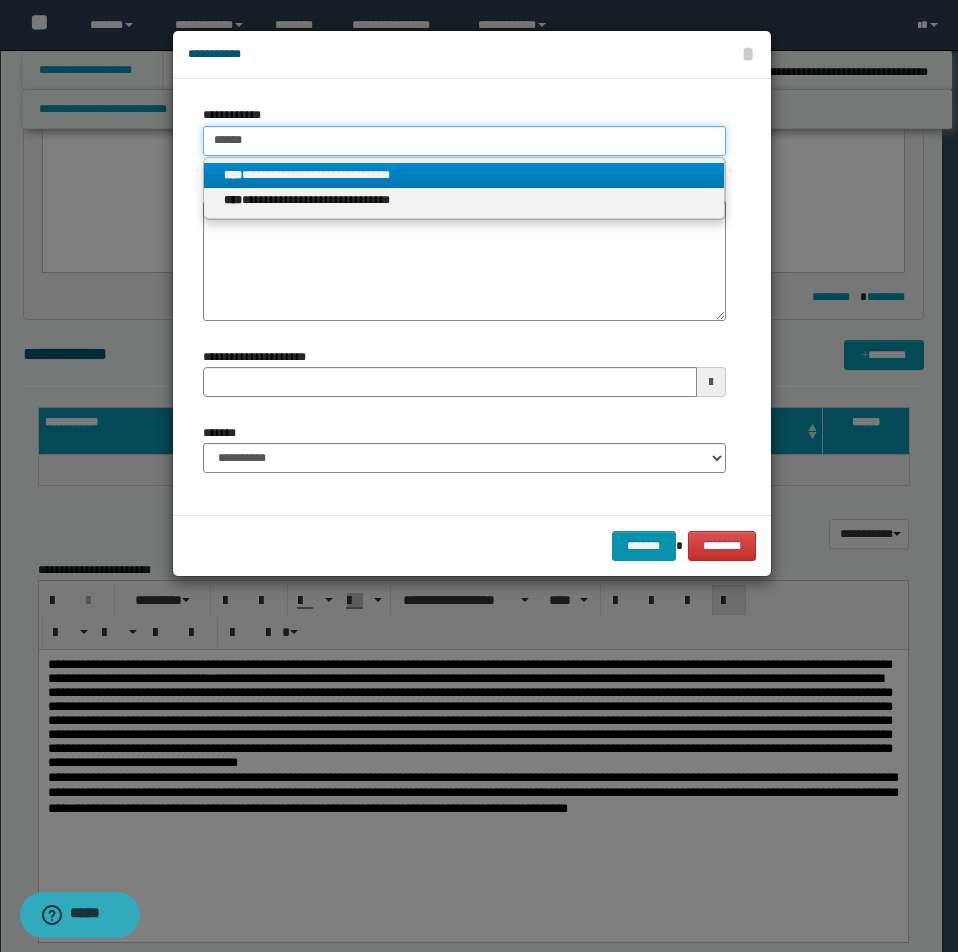 type 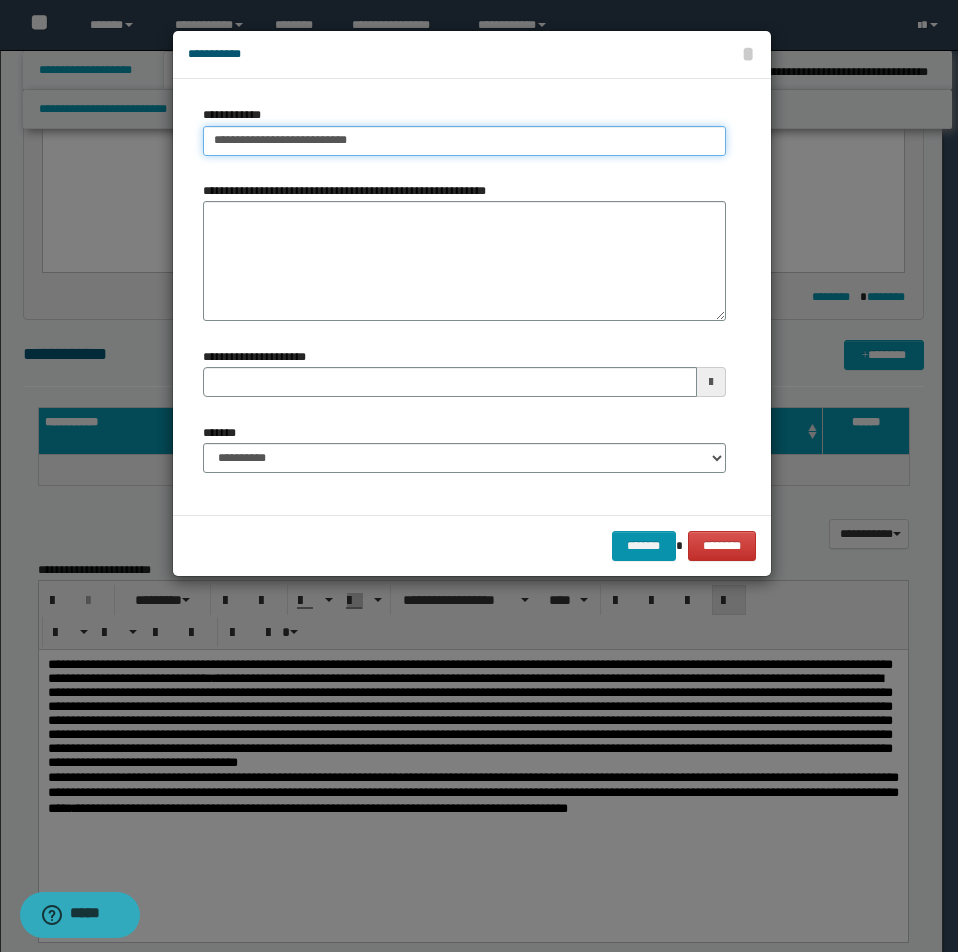 drag, startPoint x: 205, startPoint y: 137, endPoint x: 509, endPoint y: 145, distance: 304.10526 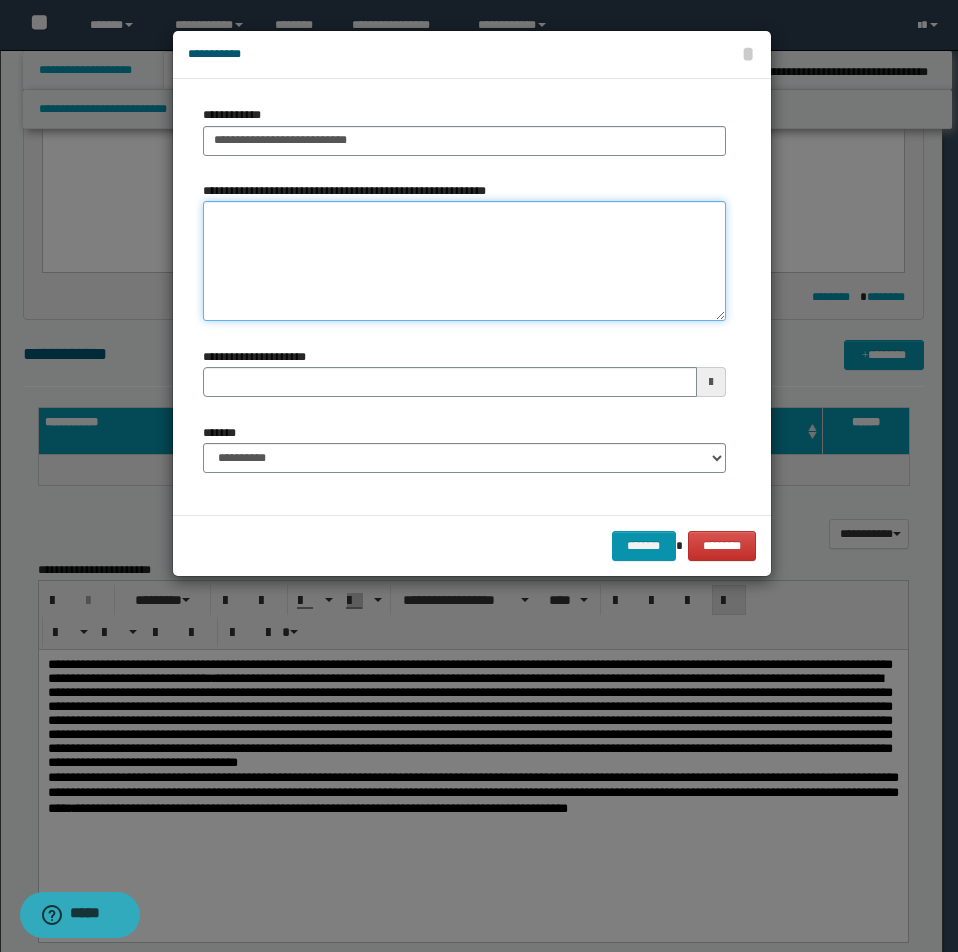 click on "**********" at bounding box center [464, 261] 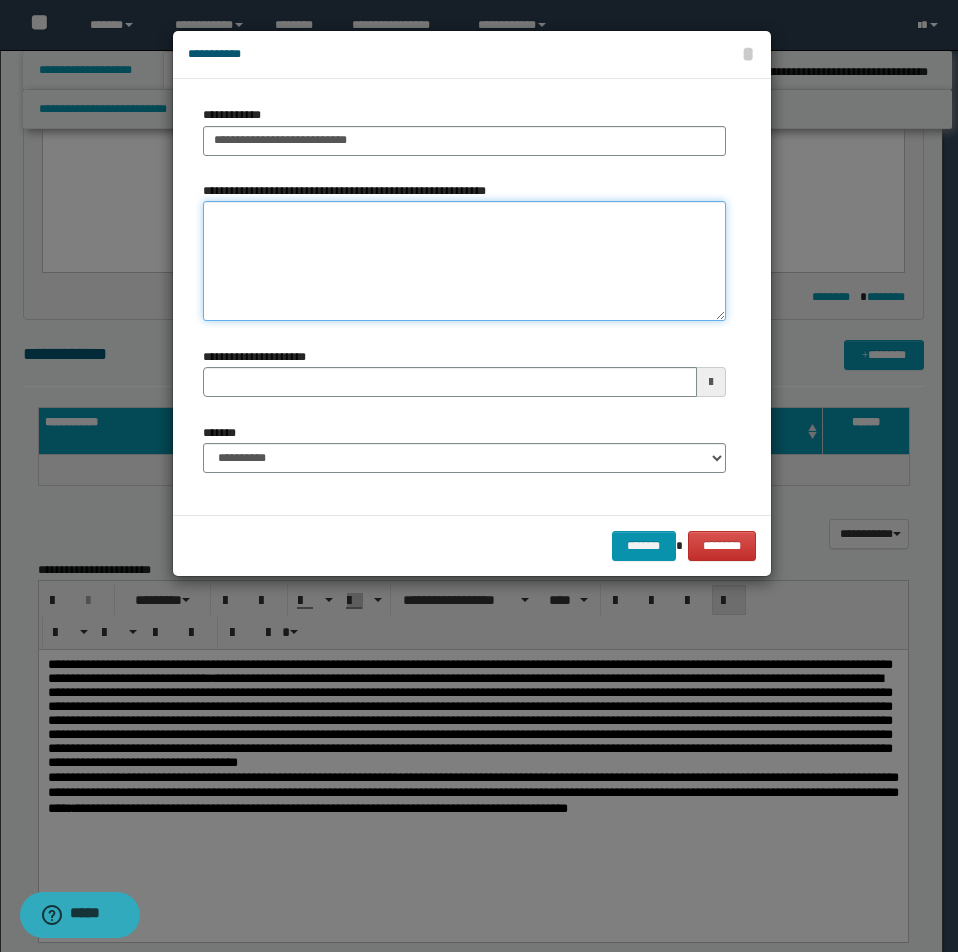 paste on "**********" 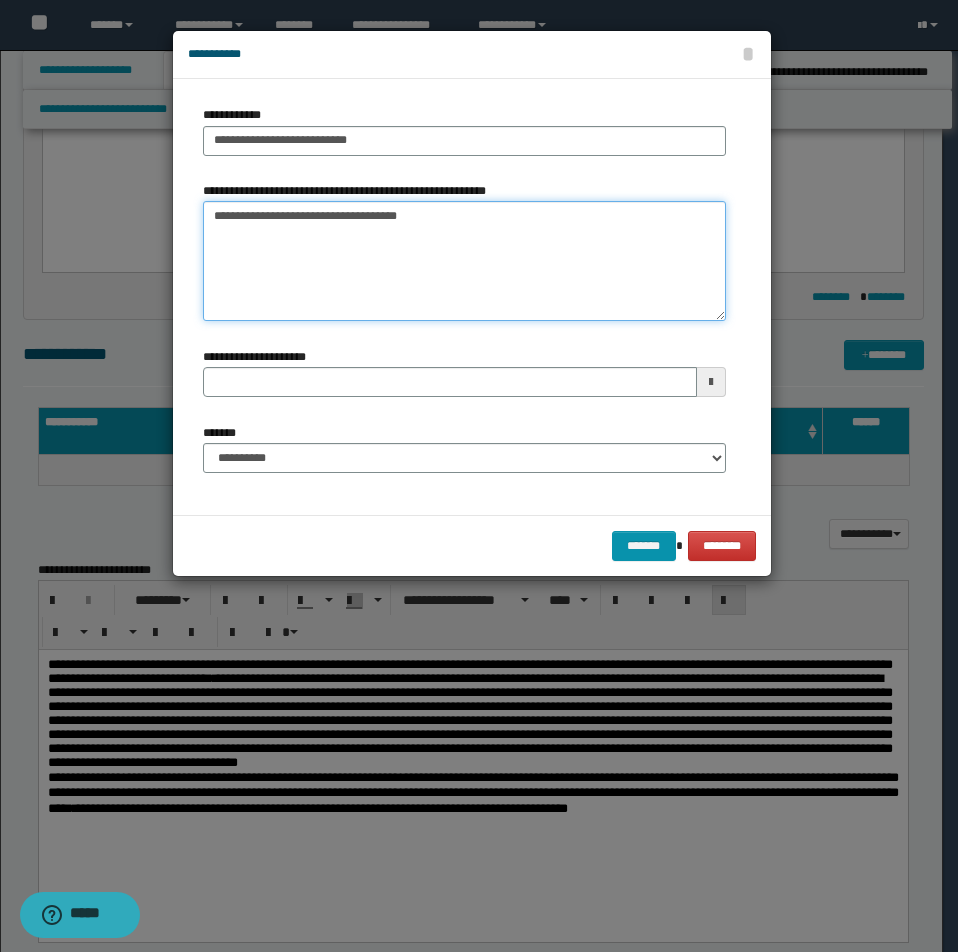 type on "**********" 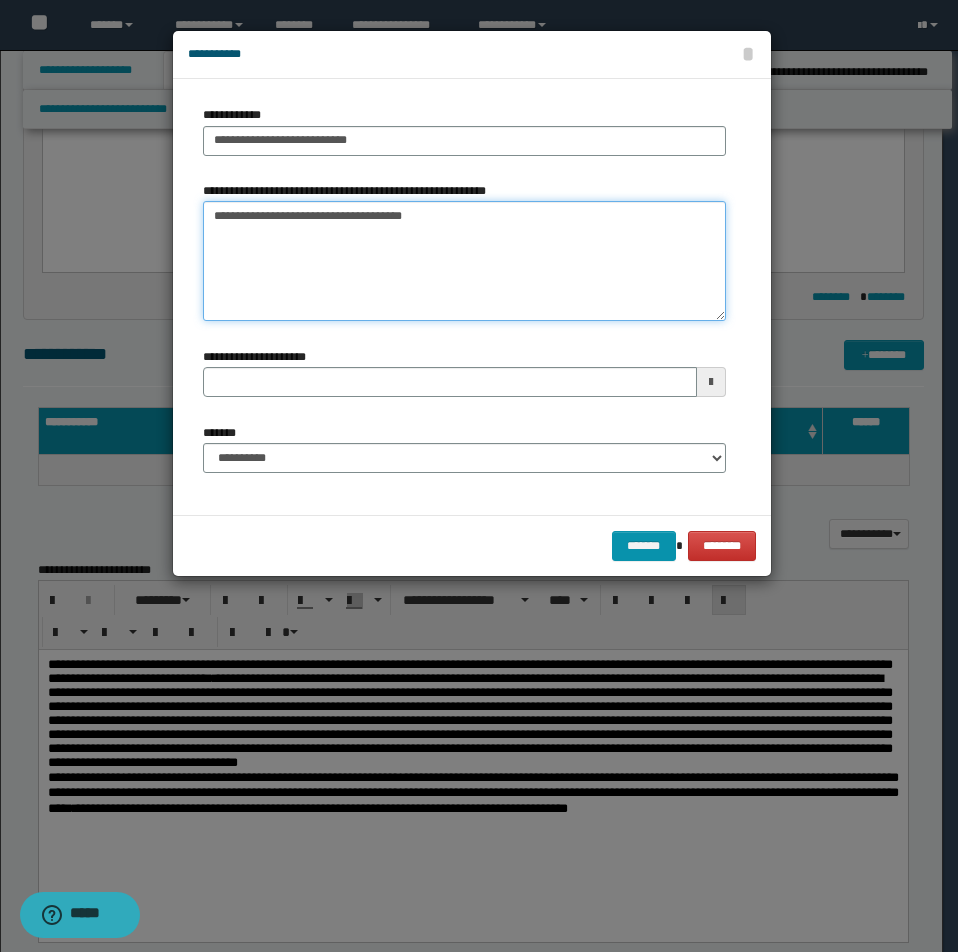 type 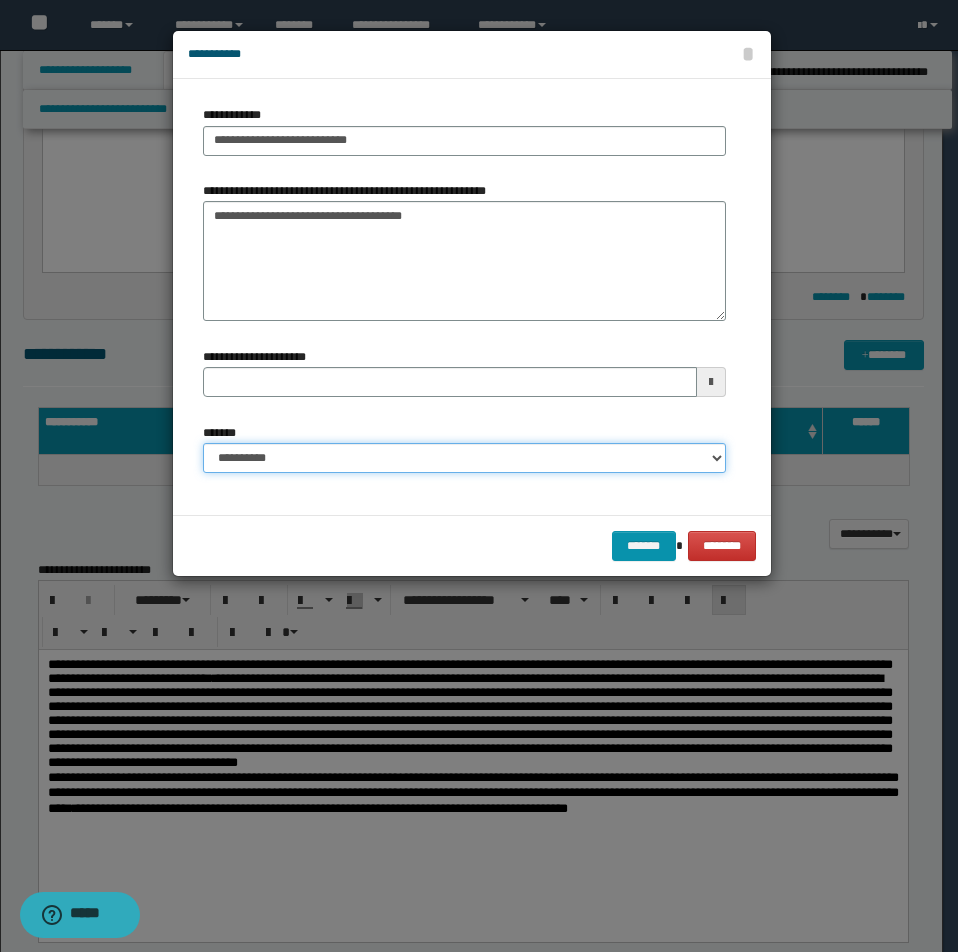 click on "**********" at bounding box center (464, 458) 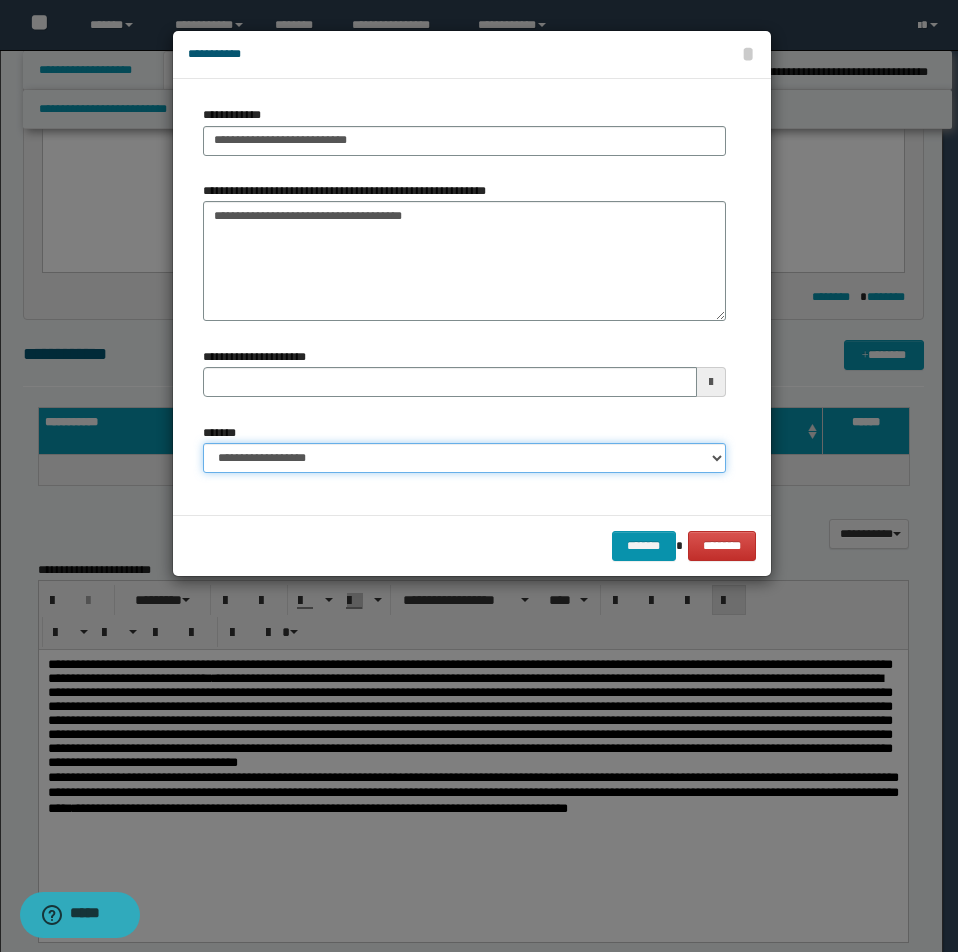 click on "**********" at bounding box center (464, 458) 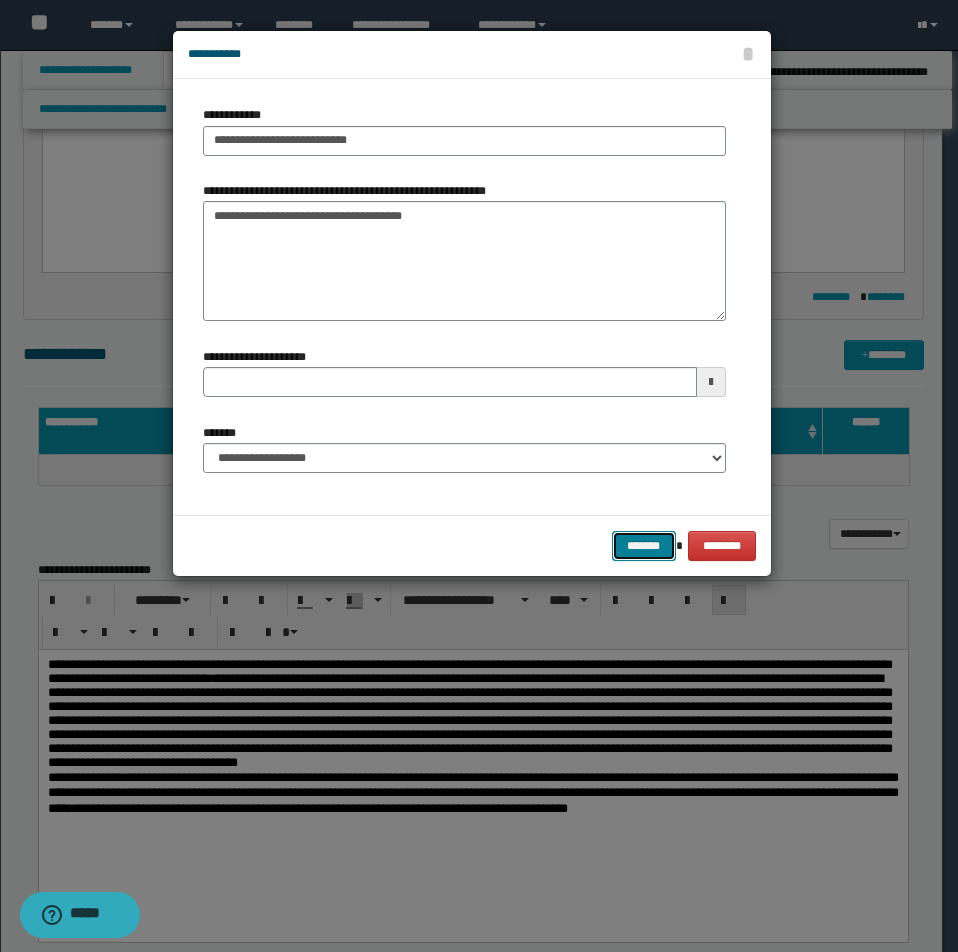 click on "*******" at bounding box center [644, 546] 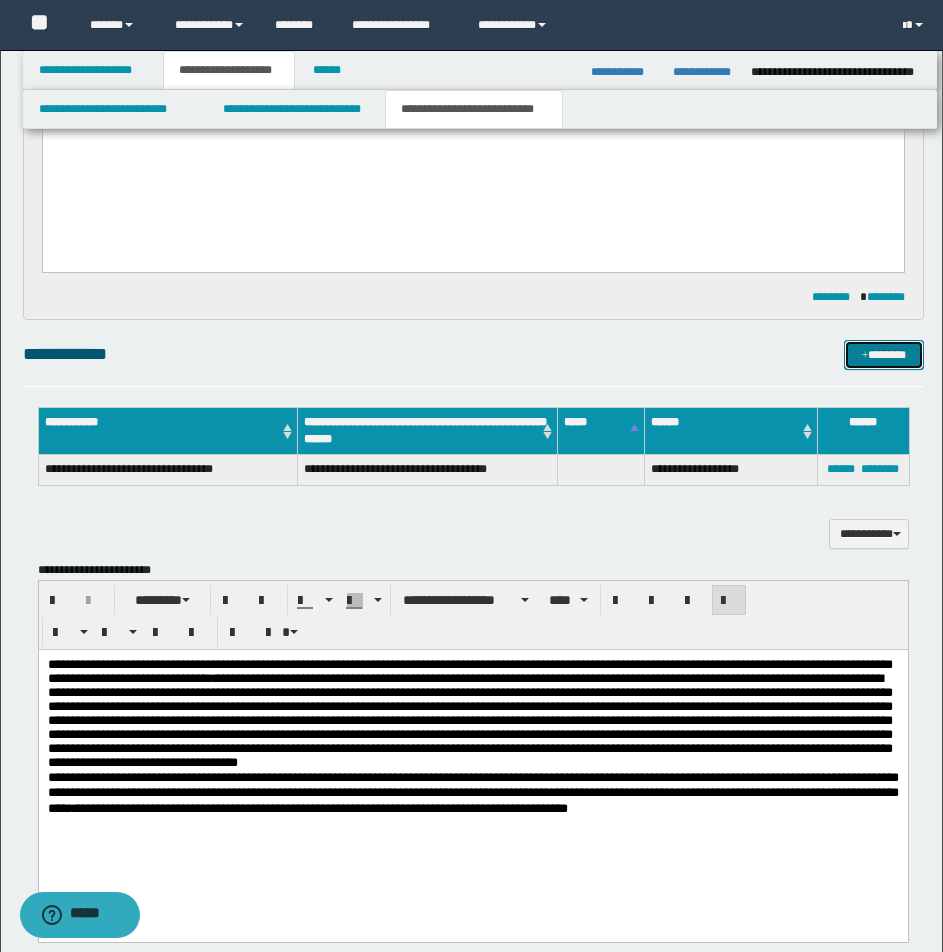click on "*******" at bounding box center (884, 355) 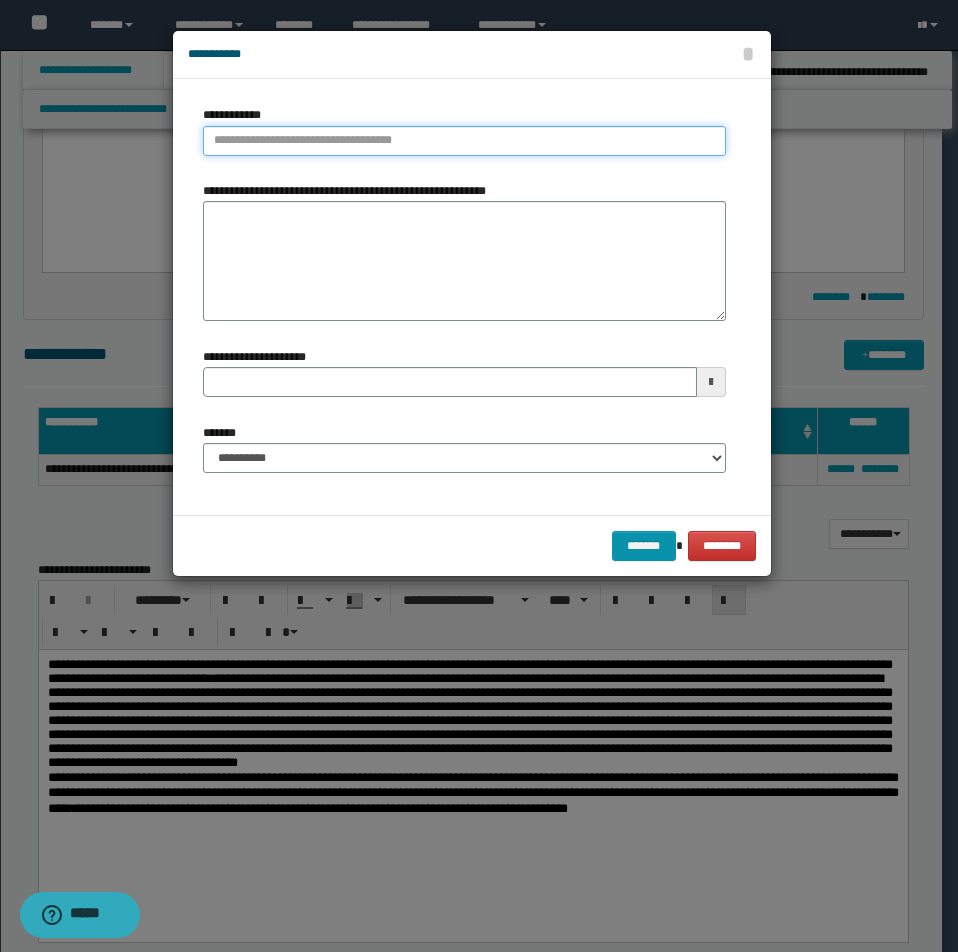 type on "**********" 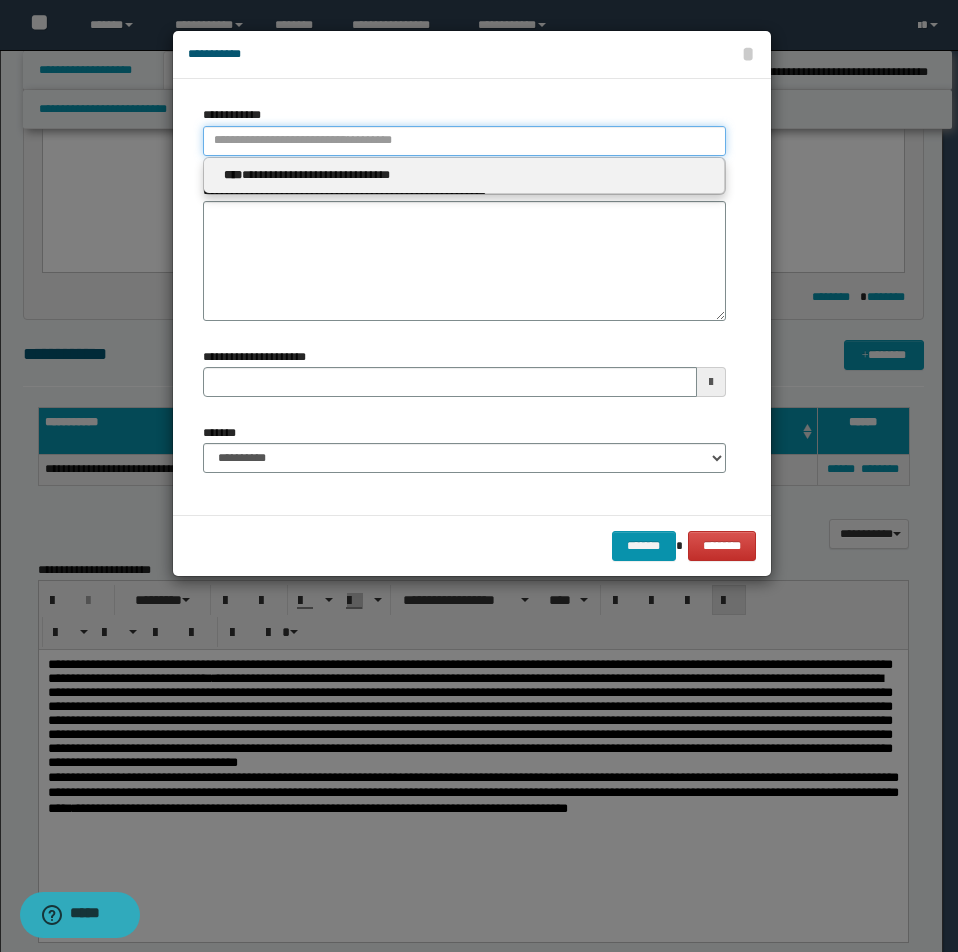 click on "**********" at bounding box center [464, 141] 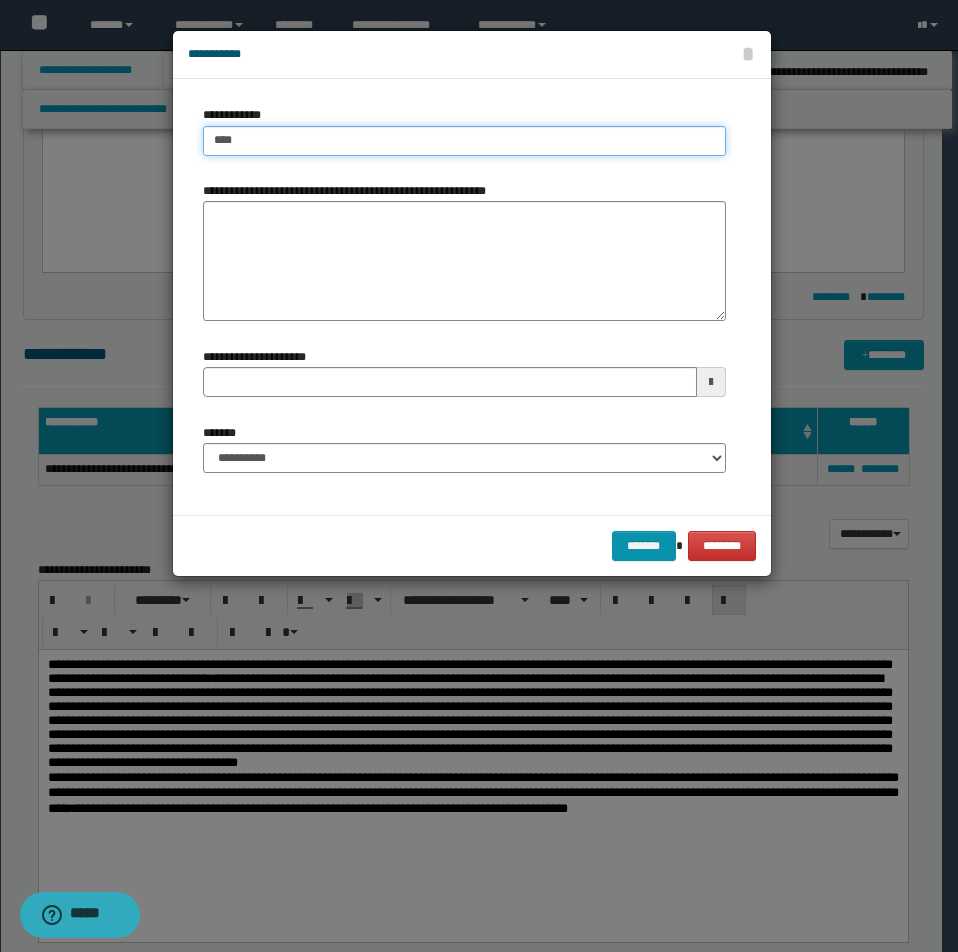 type on "****" 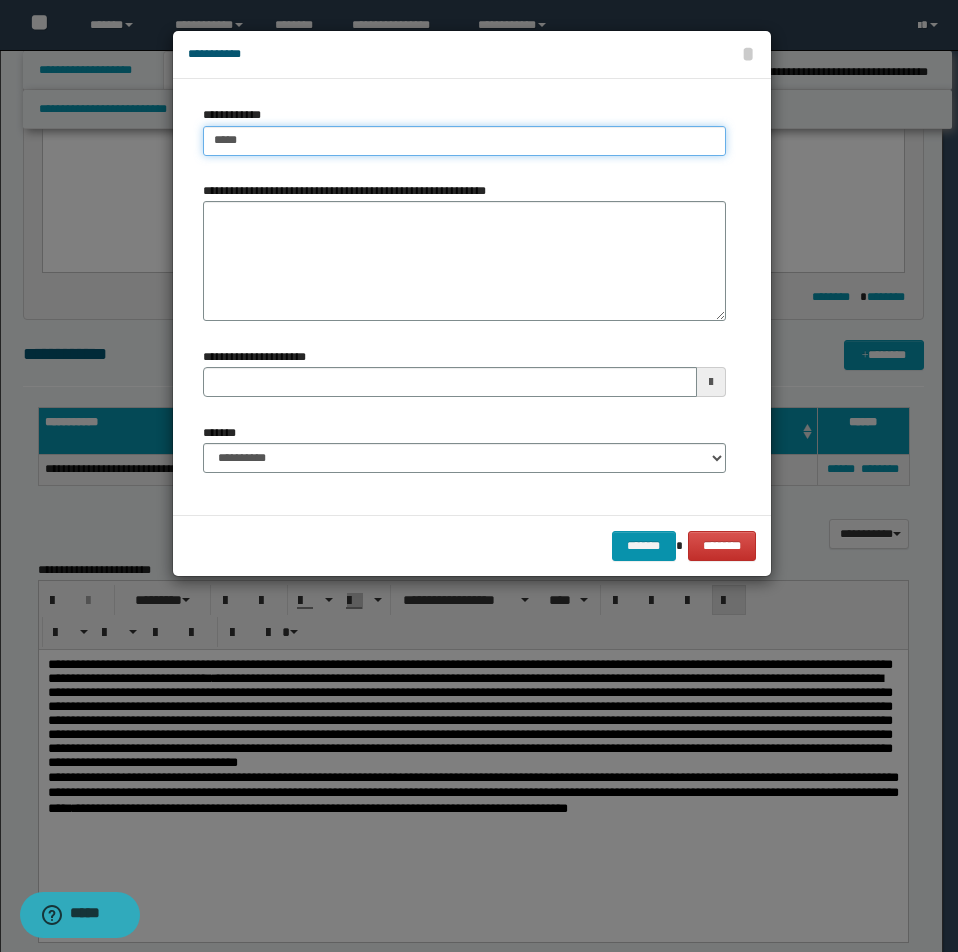 type on "****" 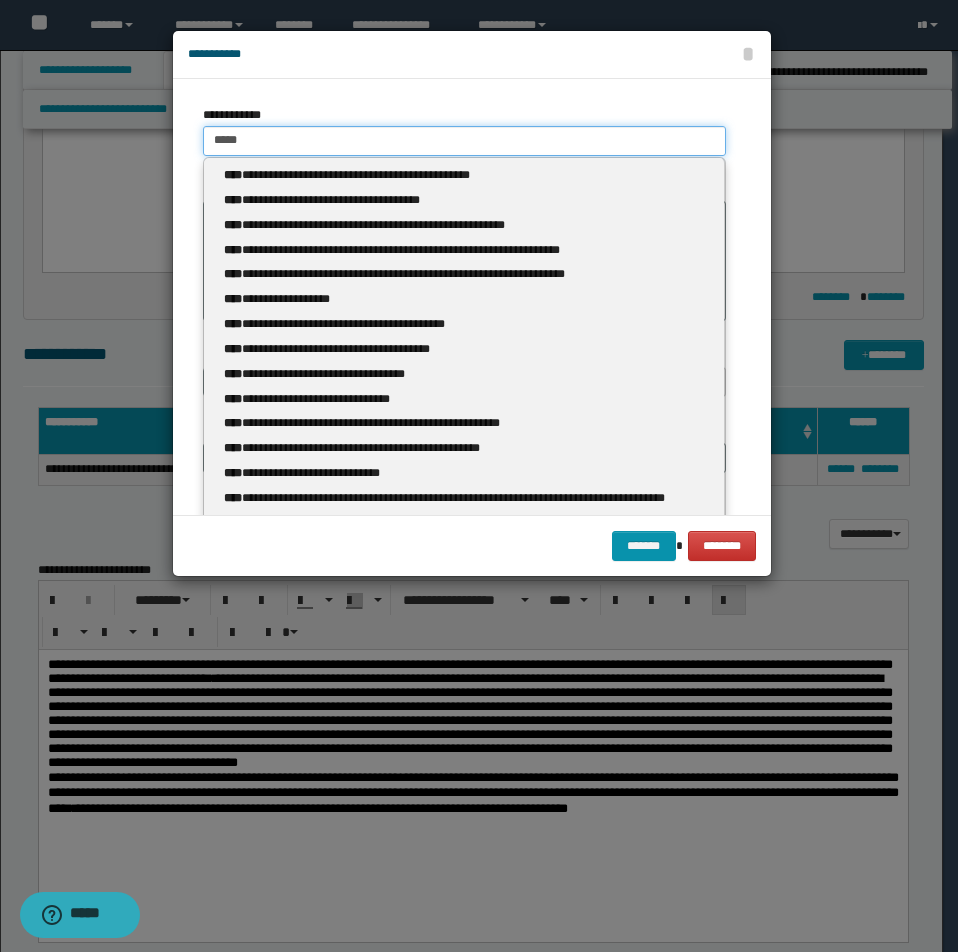 type 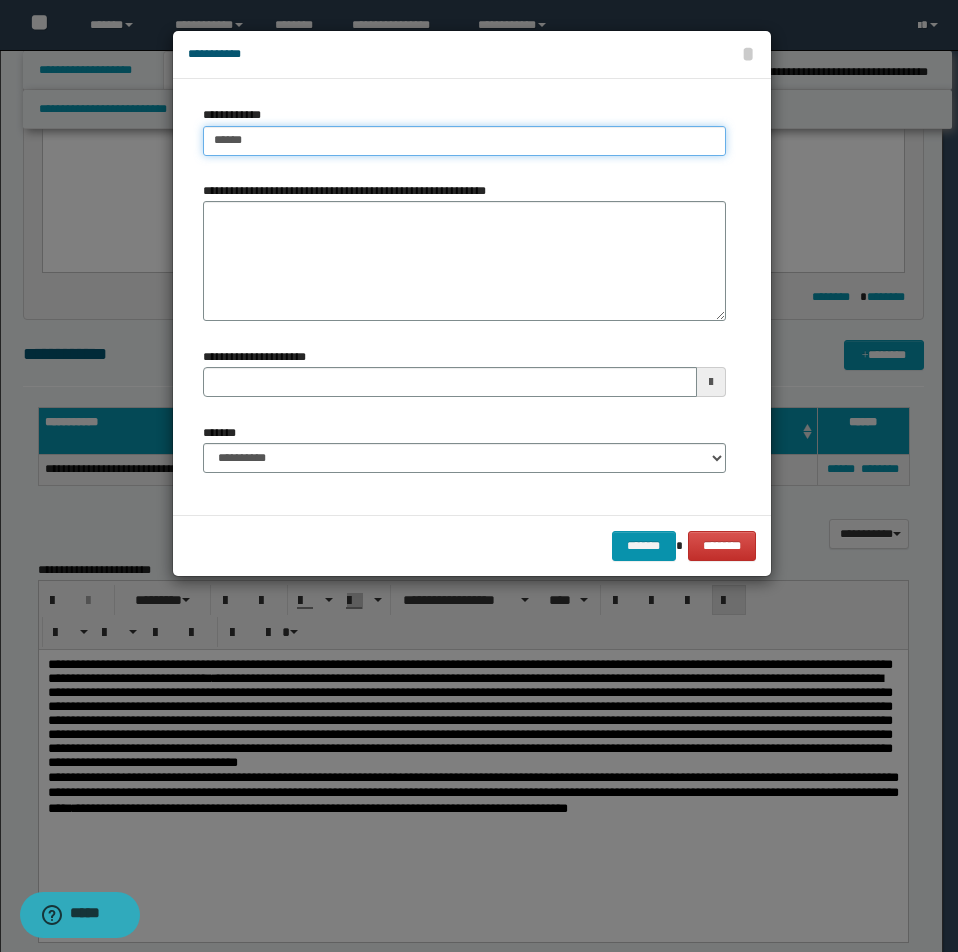 type on "******" 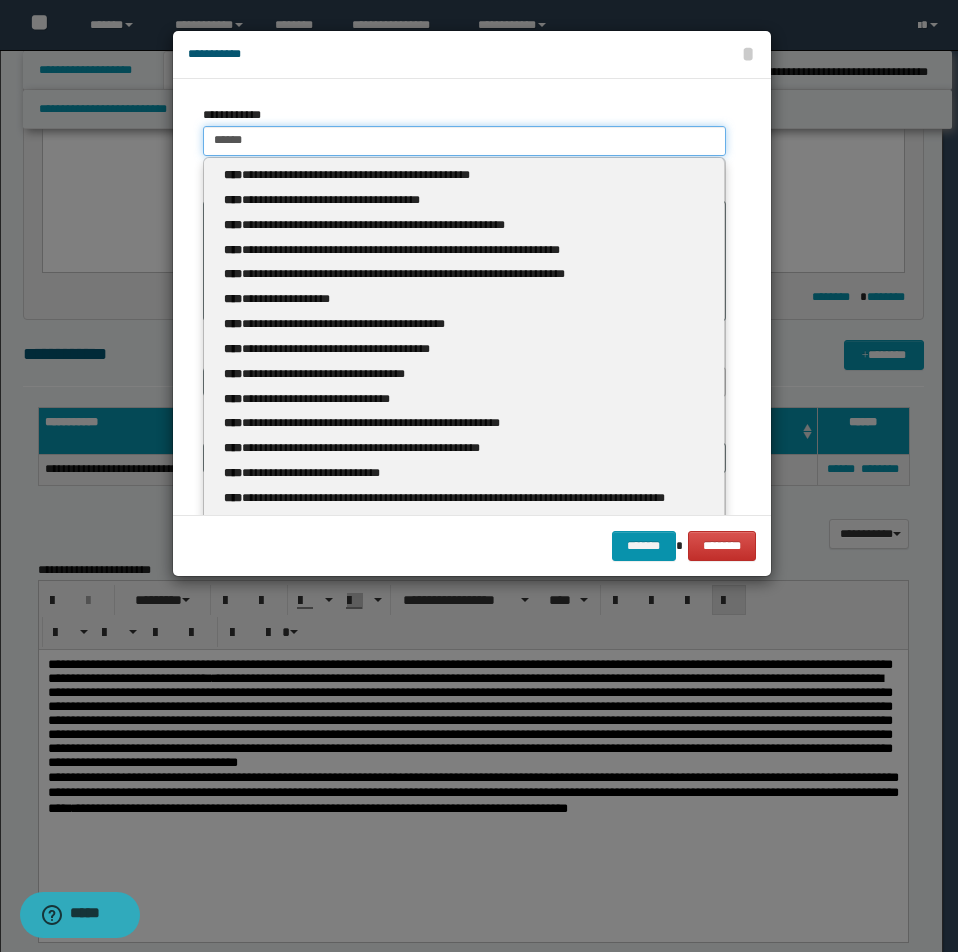 type 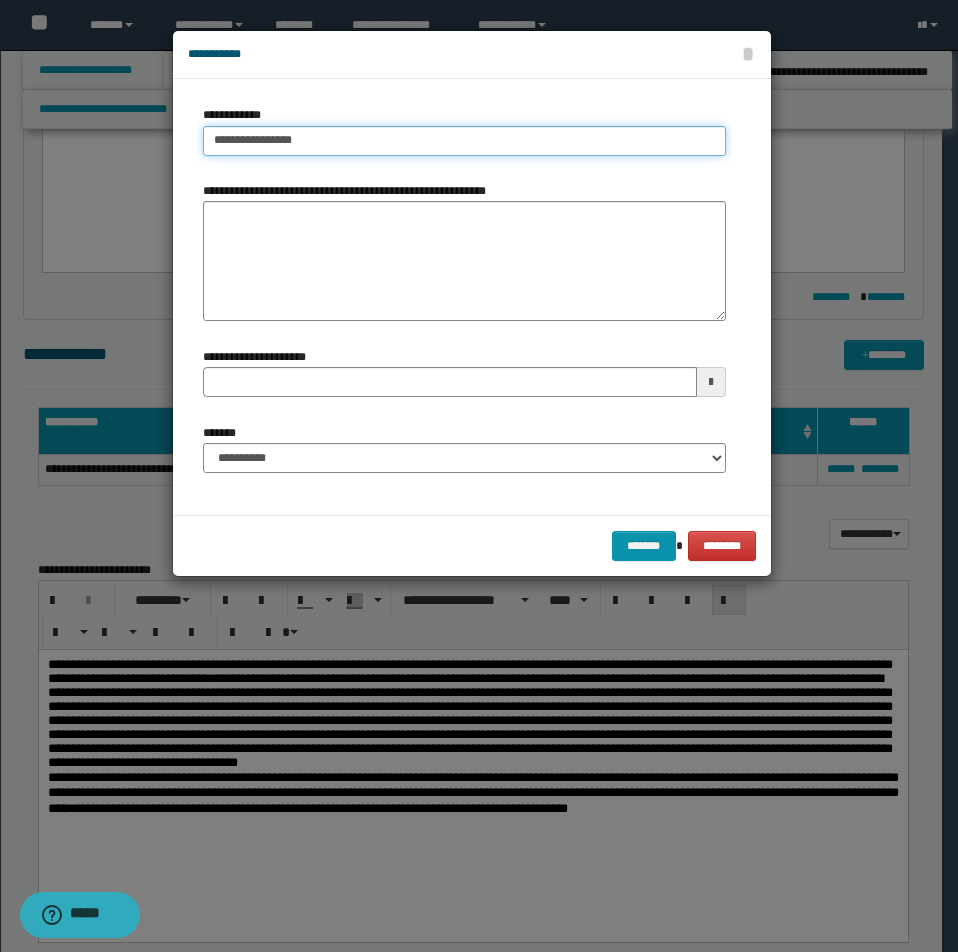click on "**********" at bounding box center (464, 141) 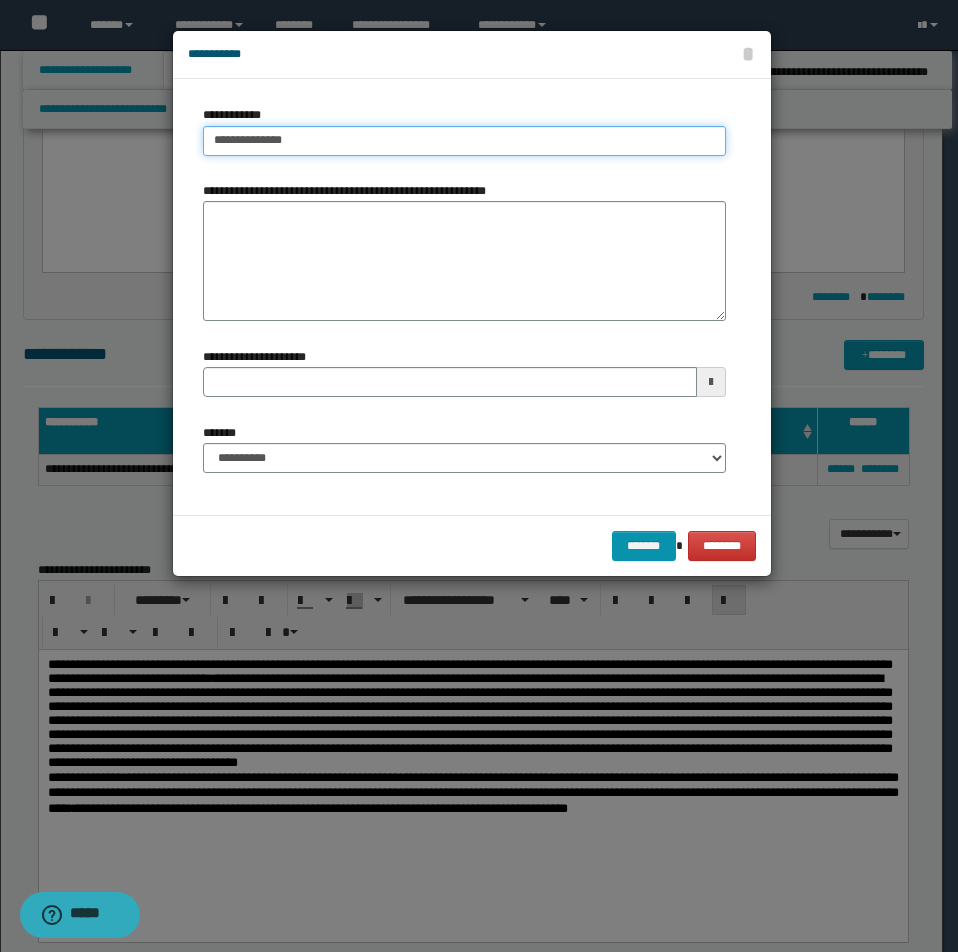 type on "**********" 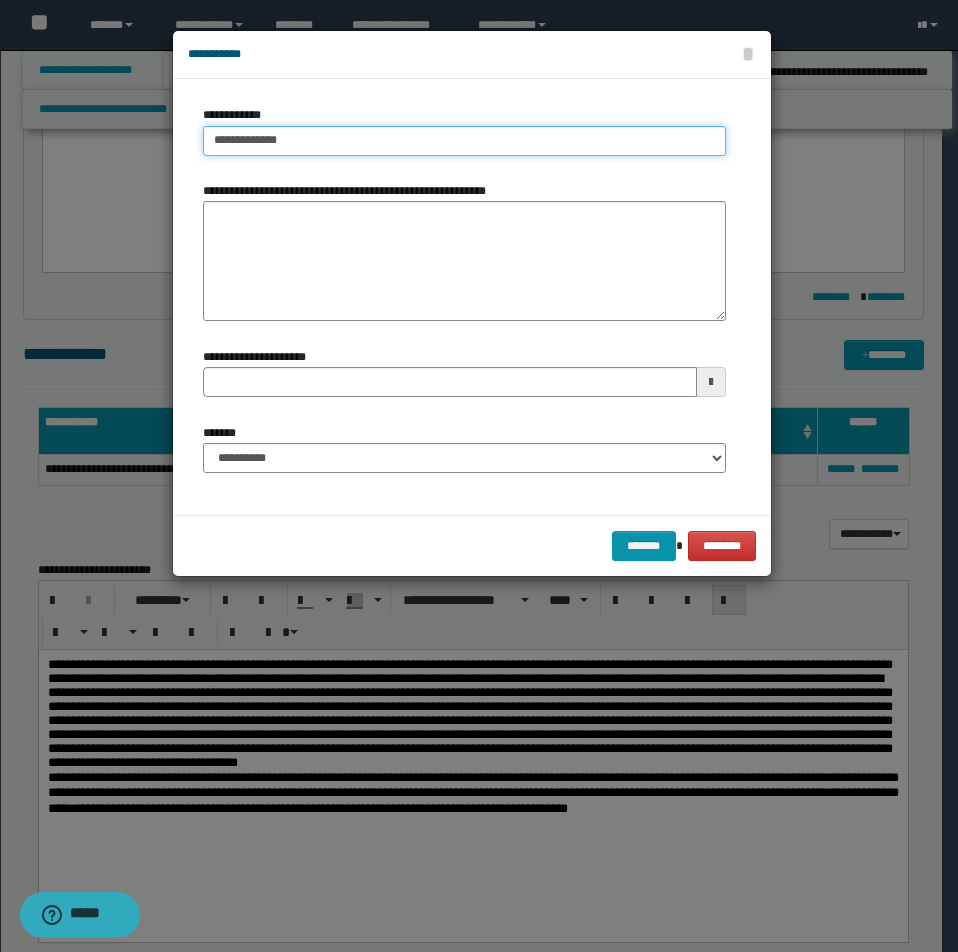 type on "**********" 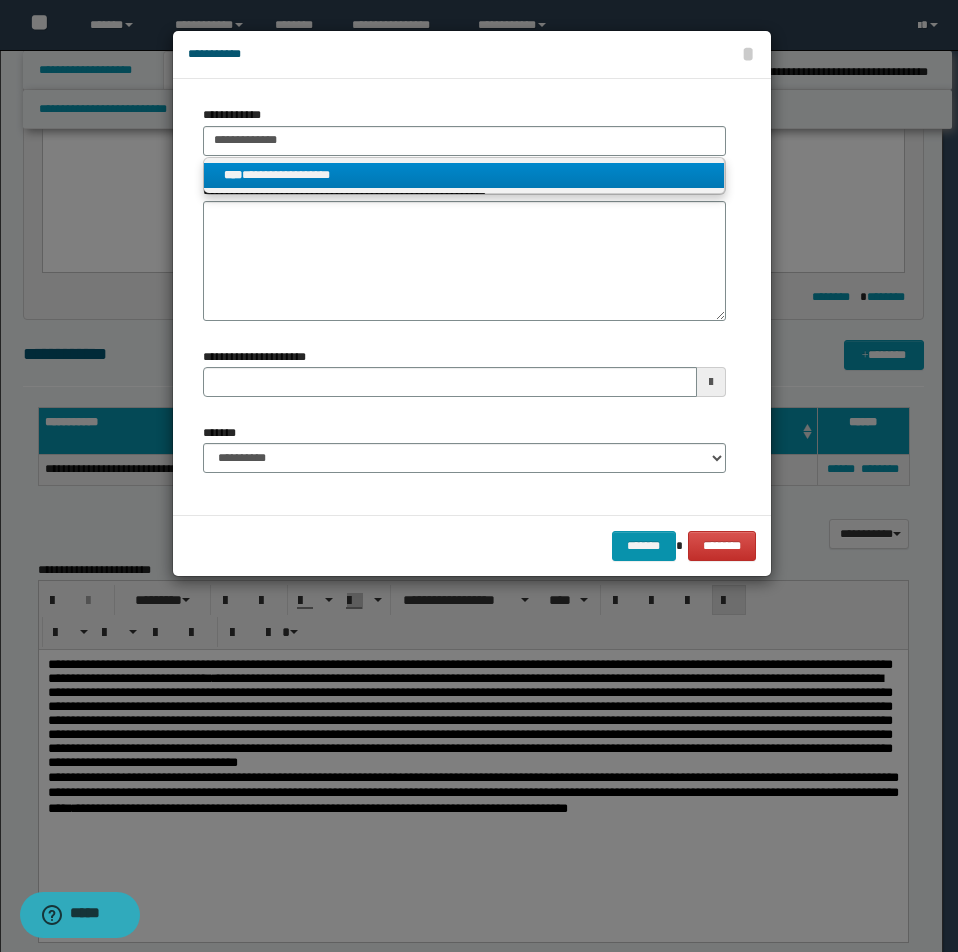 type on "**********" 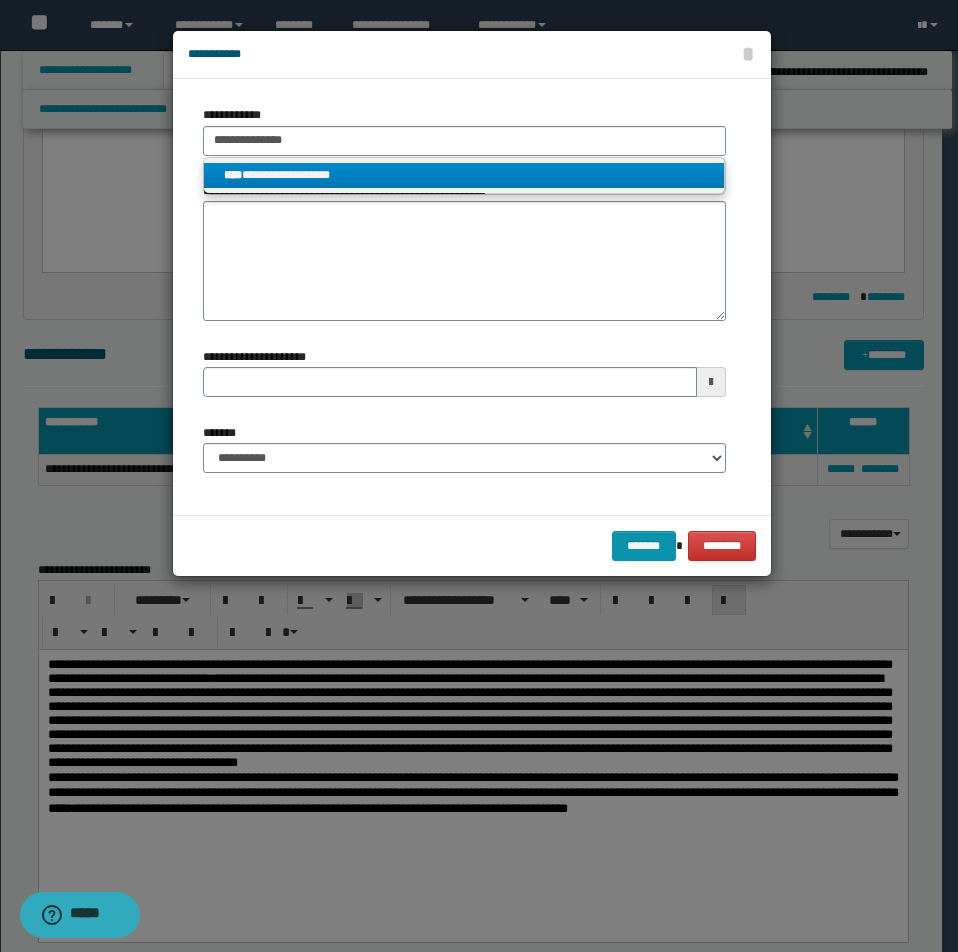 click on "**********" at bounding box center [464, 175] 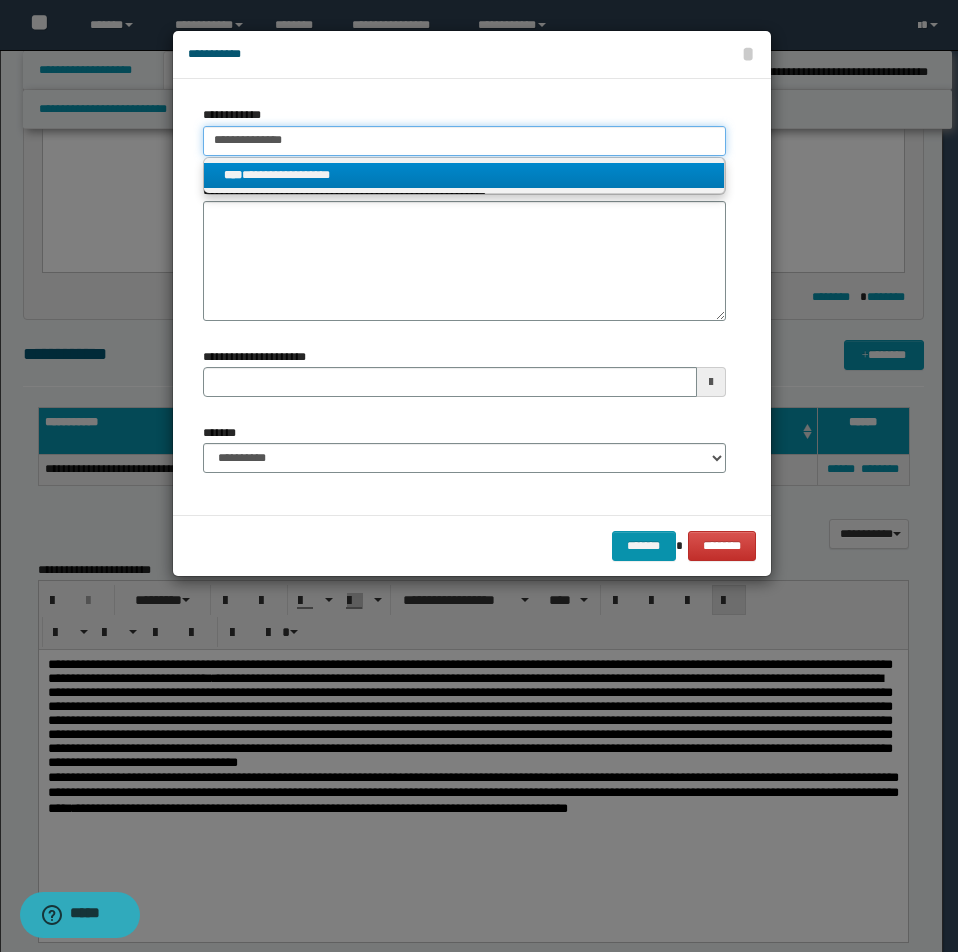 type 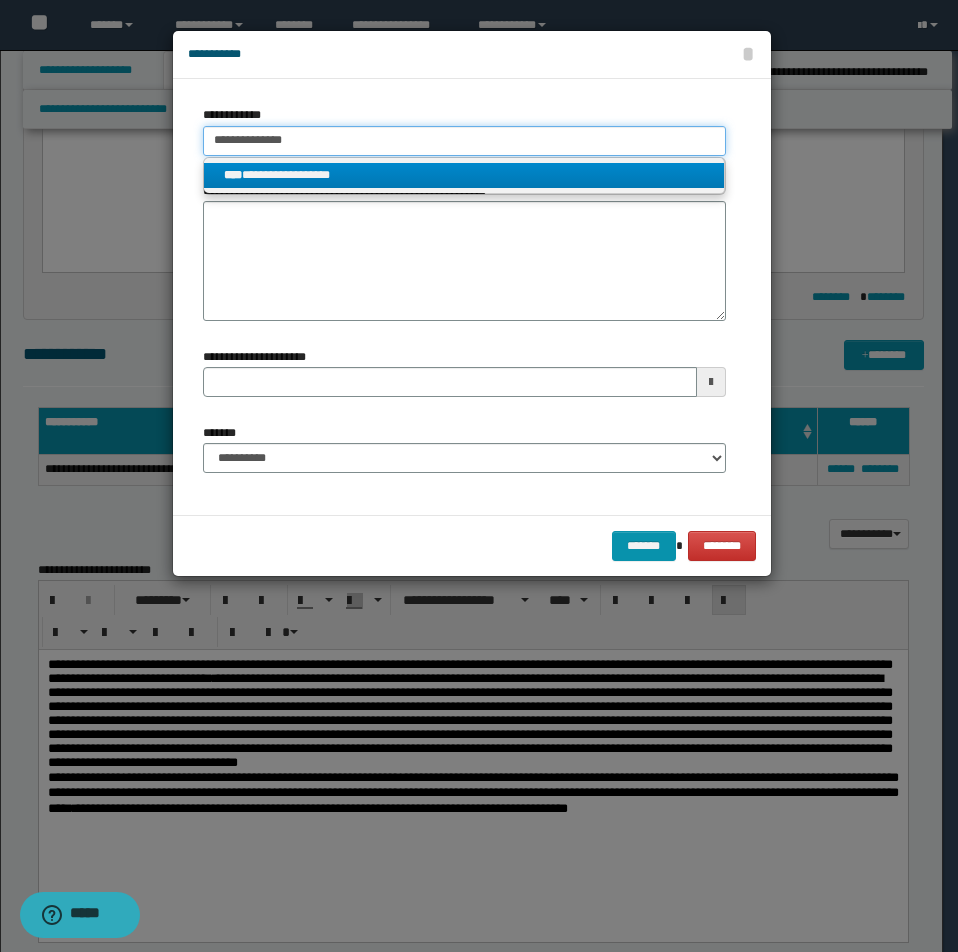 type on "**********" 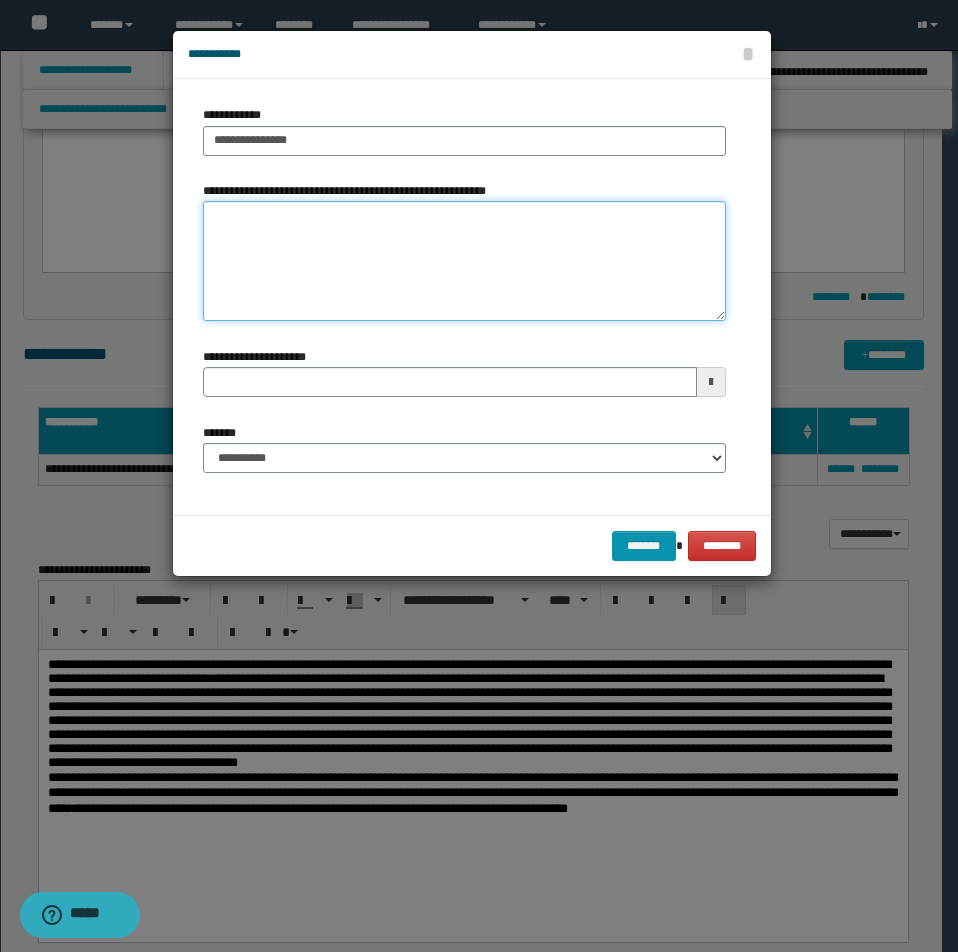 type 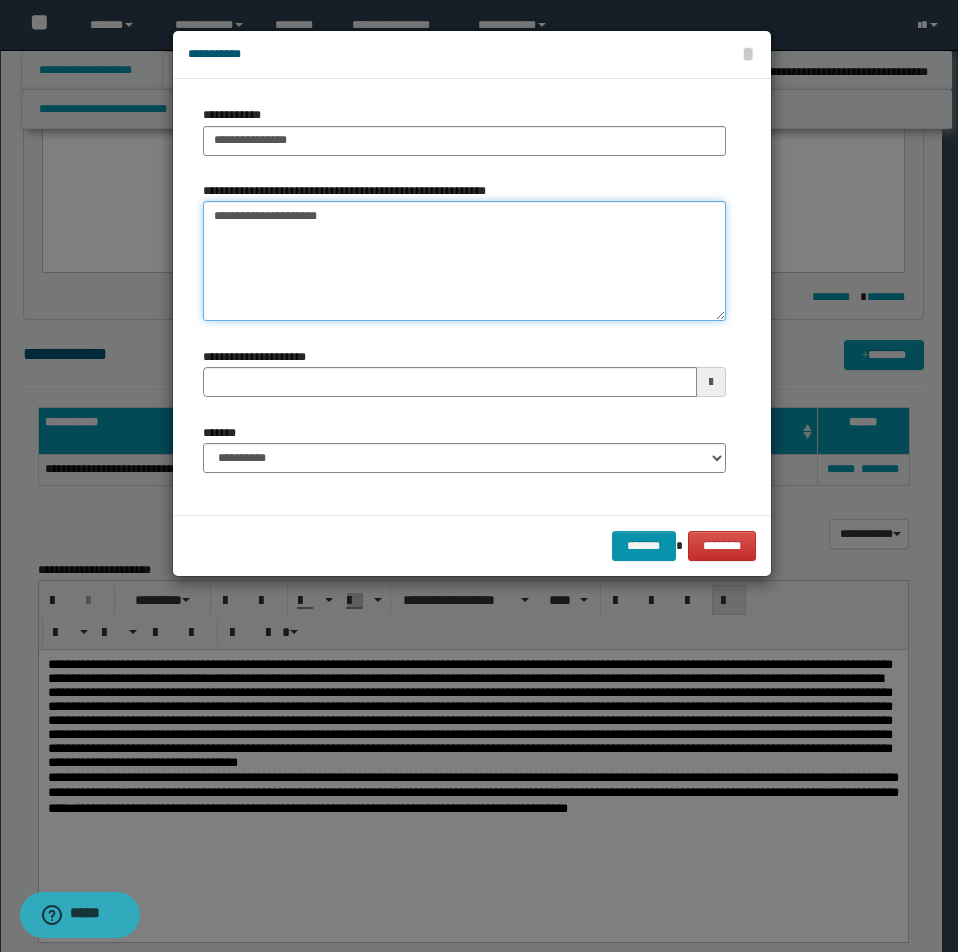 type on "**********" 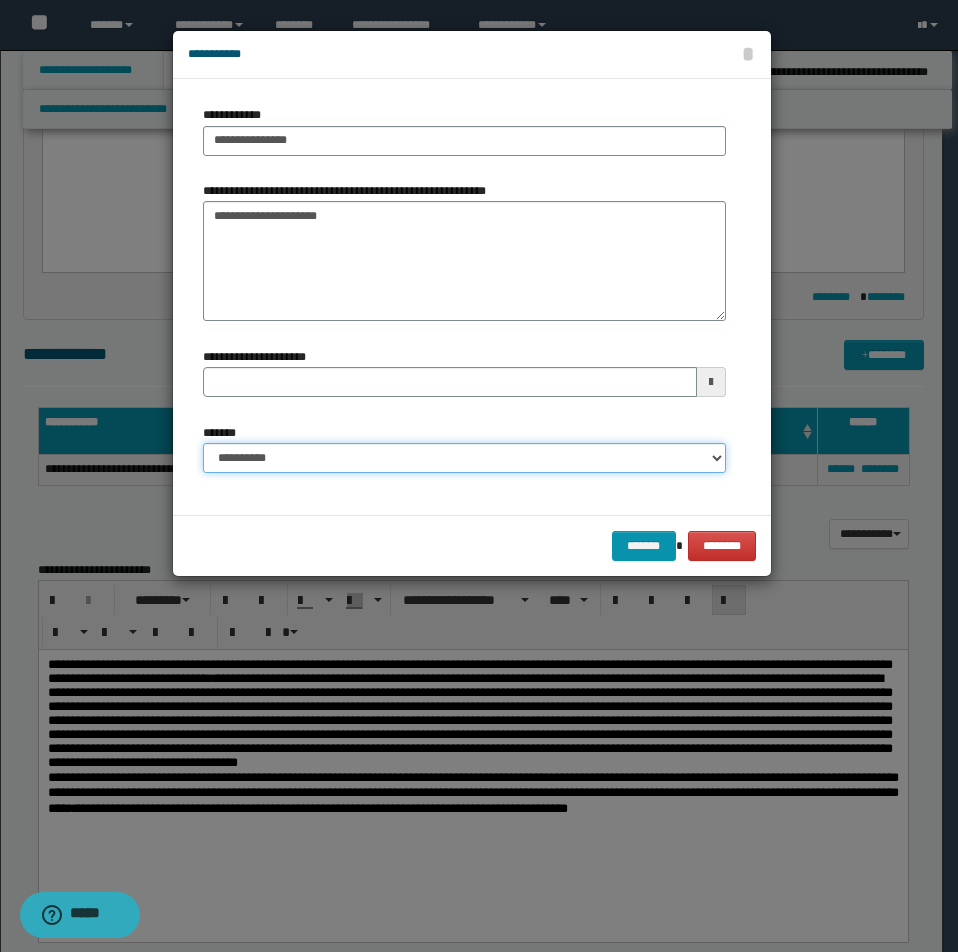 click on "**********" at bounding box center [464, 458] 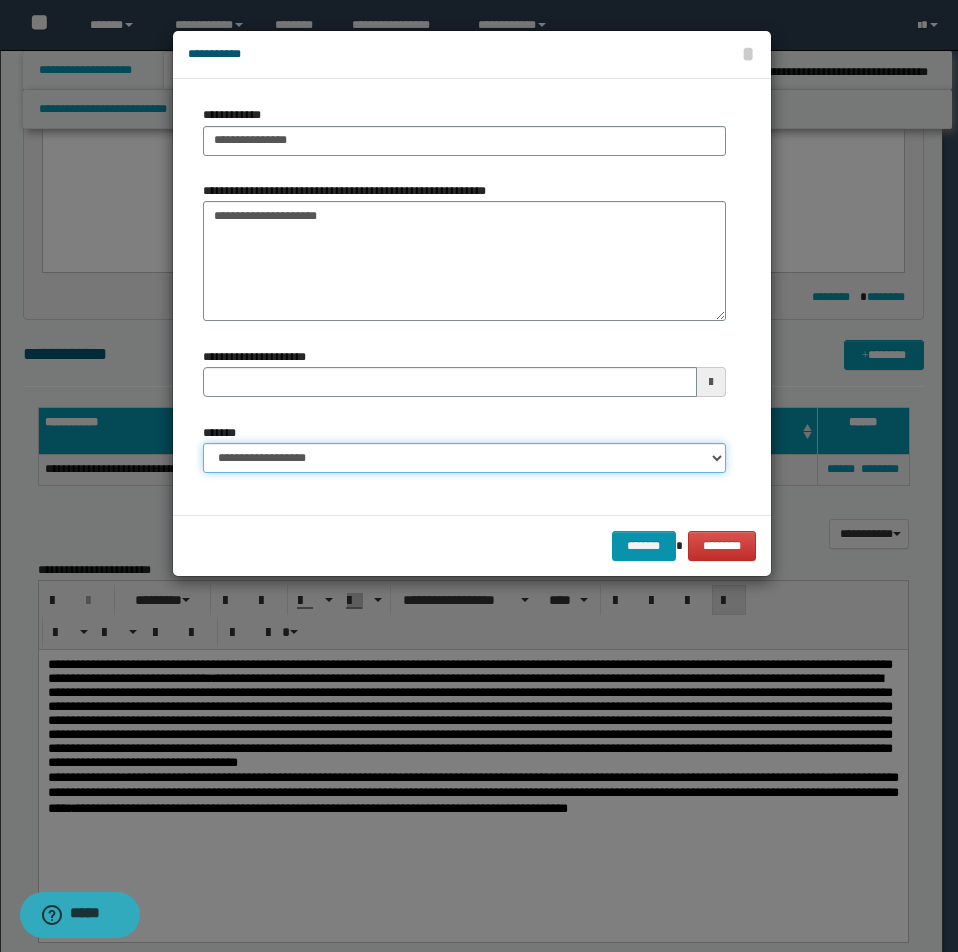 click on "**********" at bounding box center (464, 458) 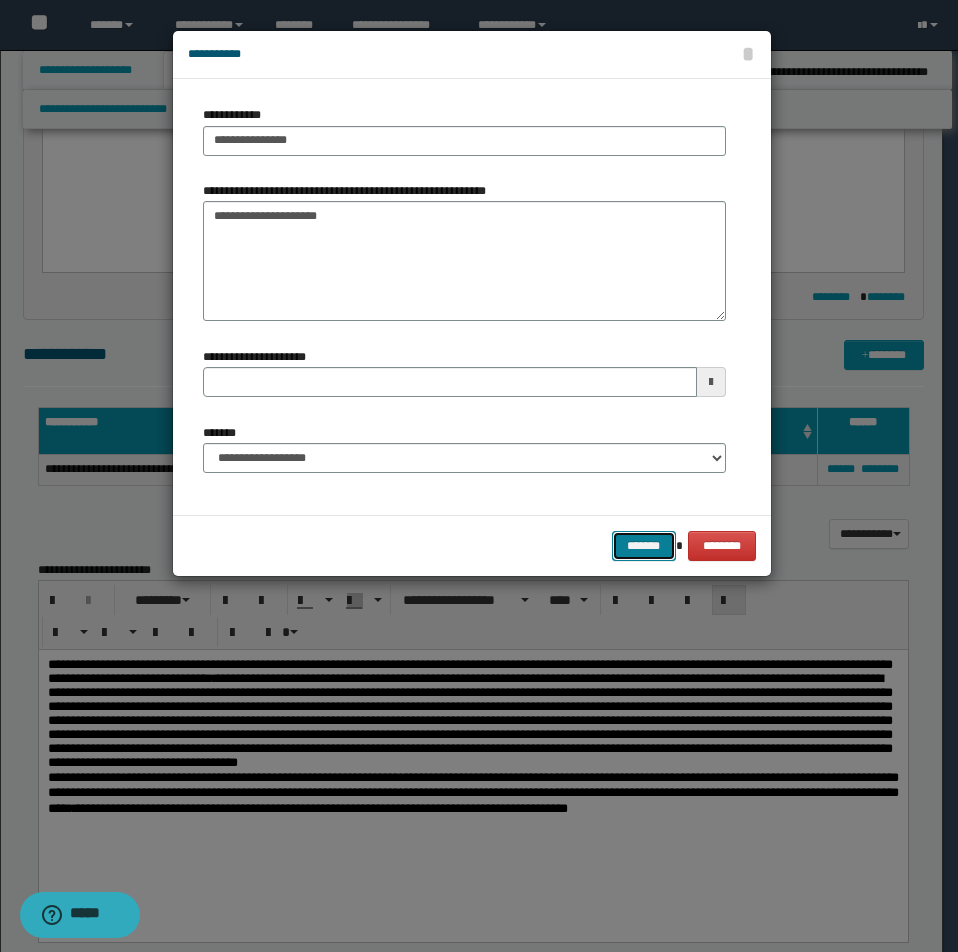 click on "*******" at bounding box center (644, 546) 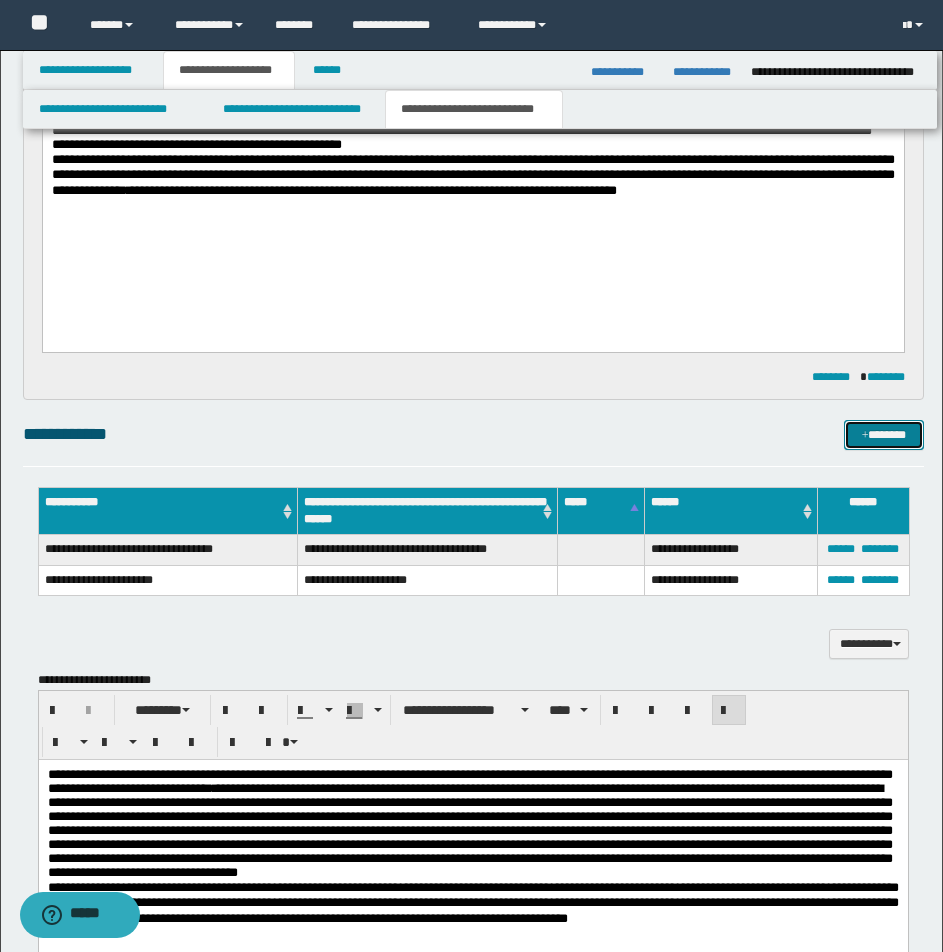 scroll, scrollTop: 490, scrollLeft: 0, axis: vertical 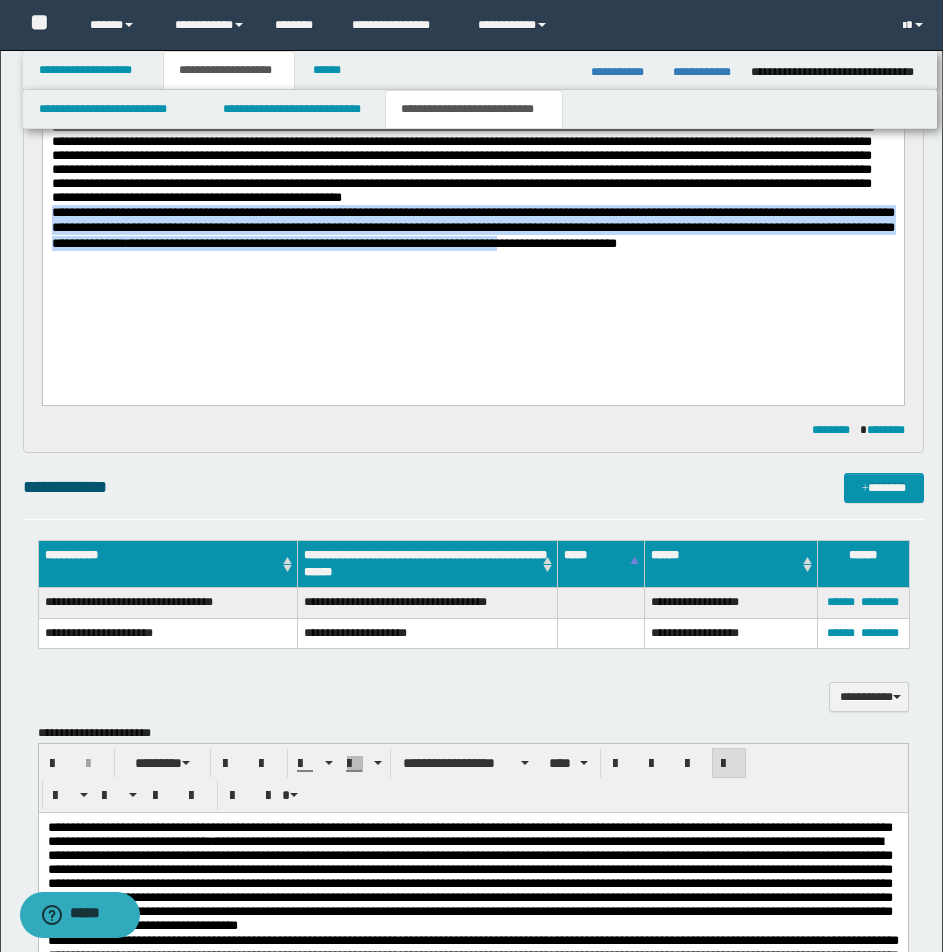 drag, startPoint x: 49, startPoint y: 257, endPoint x: 688, endPoint y: 325, distance: 642.608 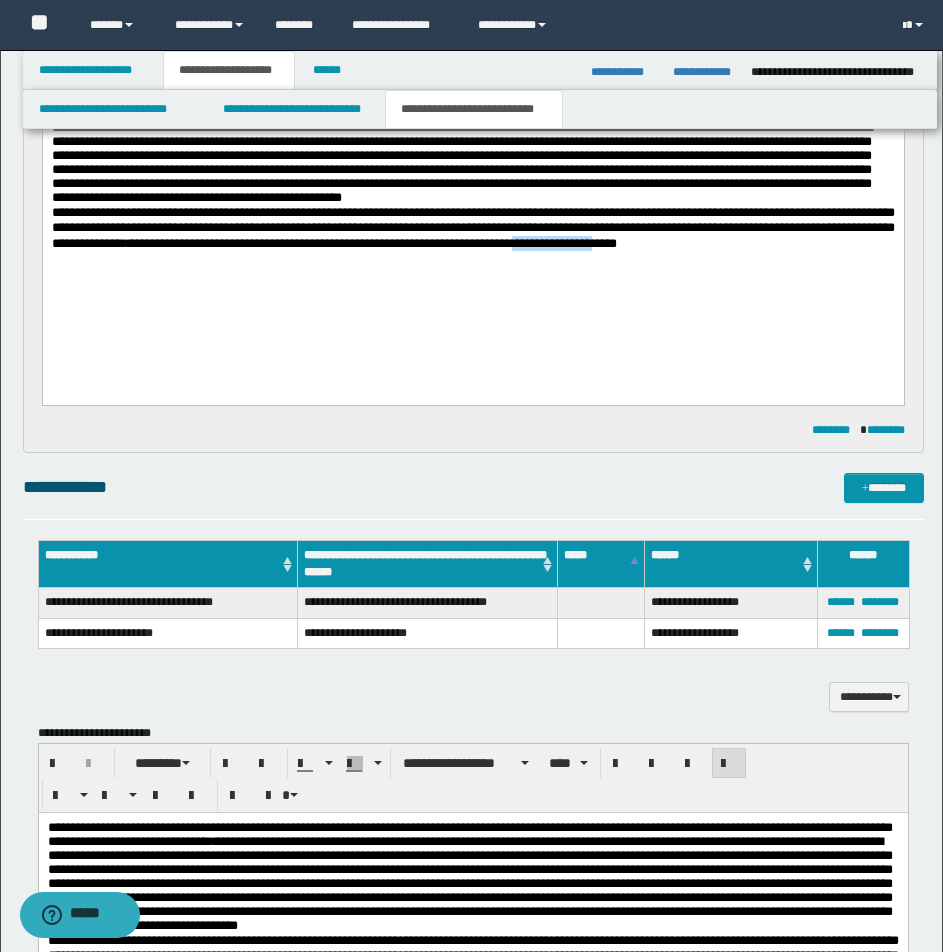 drag, startPoint x: 753, startPoint y: 325, endPoint x: 773, endPoint y: 325, distance: 20 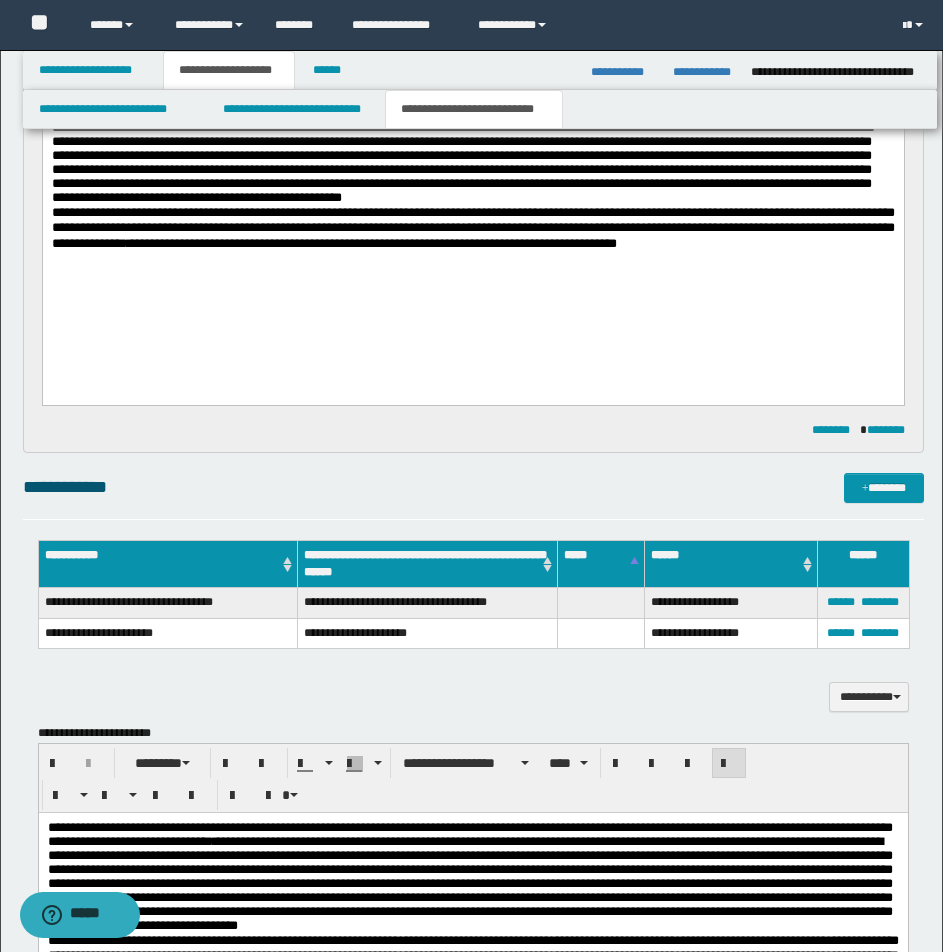 click on "**********" at bounding box center [472, 155] 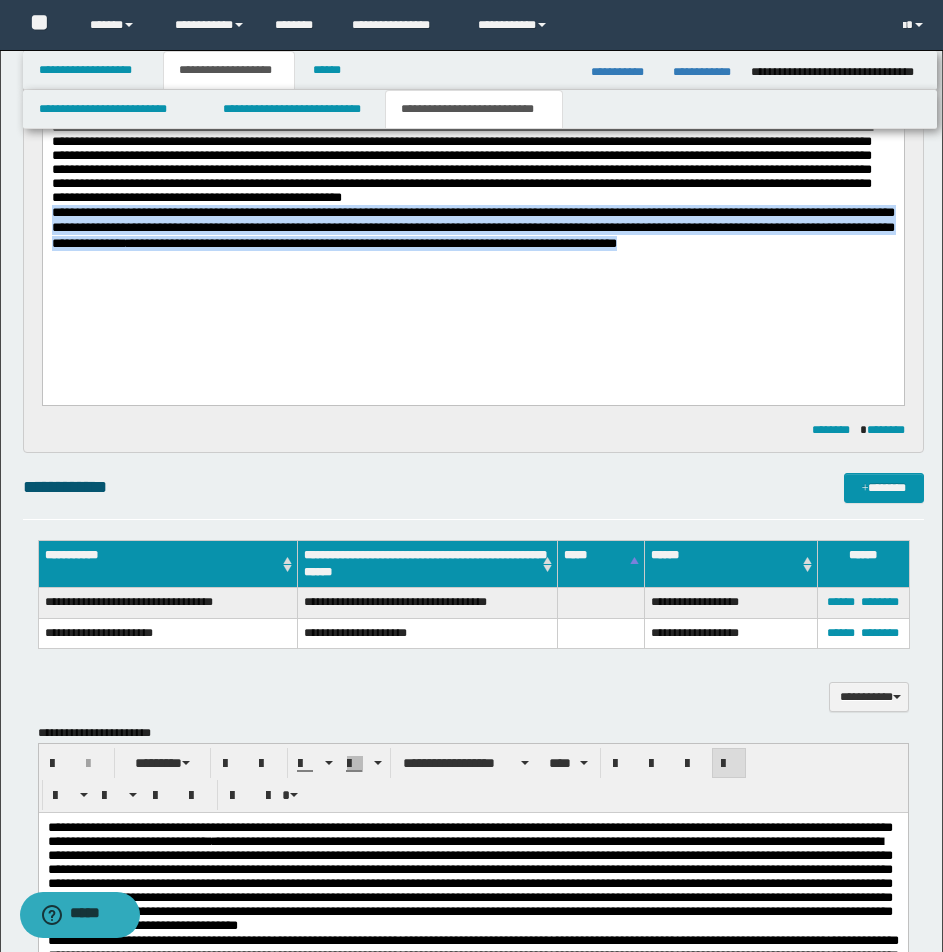 drag, startPoint x: 52, startPoint y: 255, endPoint x: 957, endPoint y: 309, distance: 906.6096 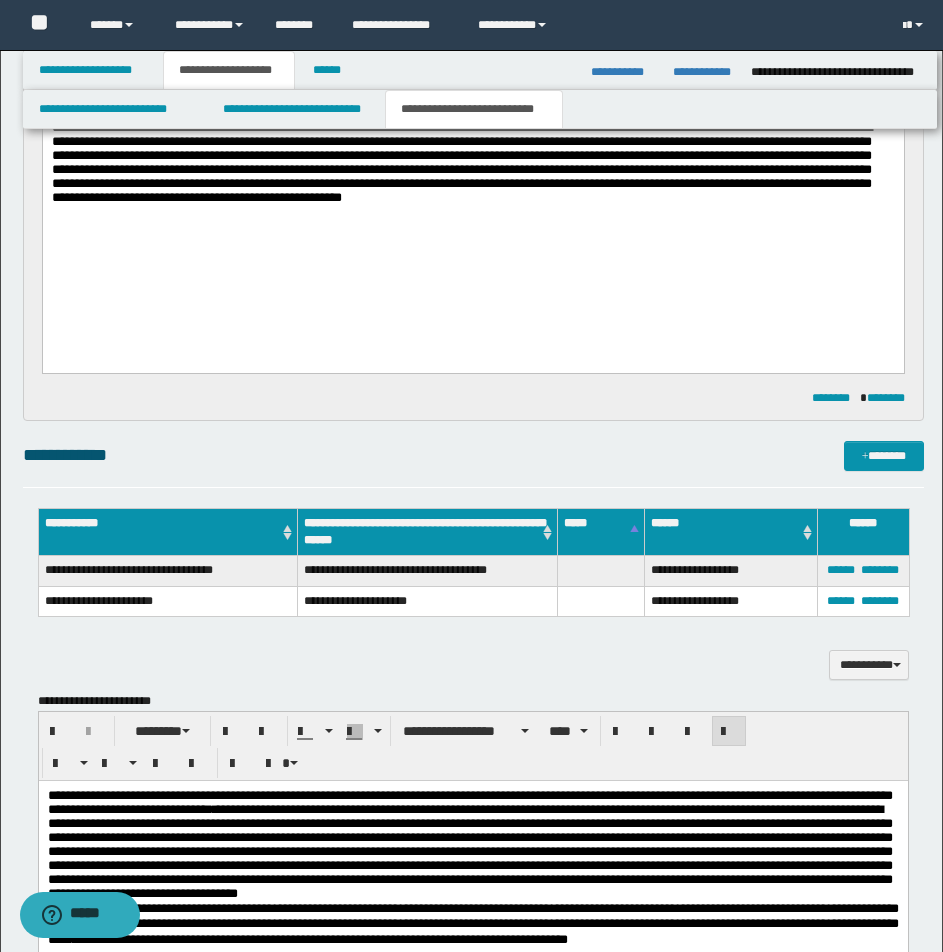 scroll, scrollTop: 1283, scrollLeft: 0, axis: vertical 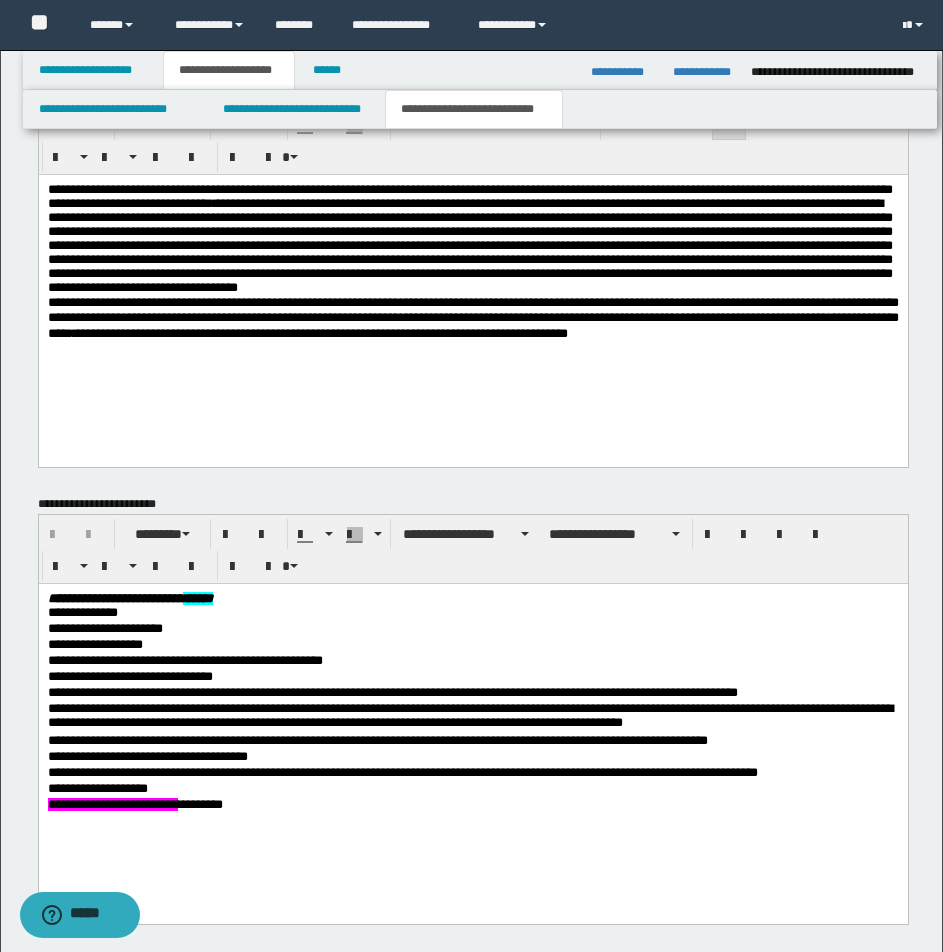 click on "**********" at bounding box center [472, 318] 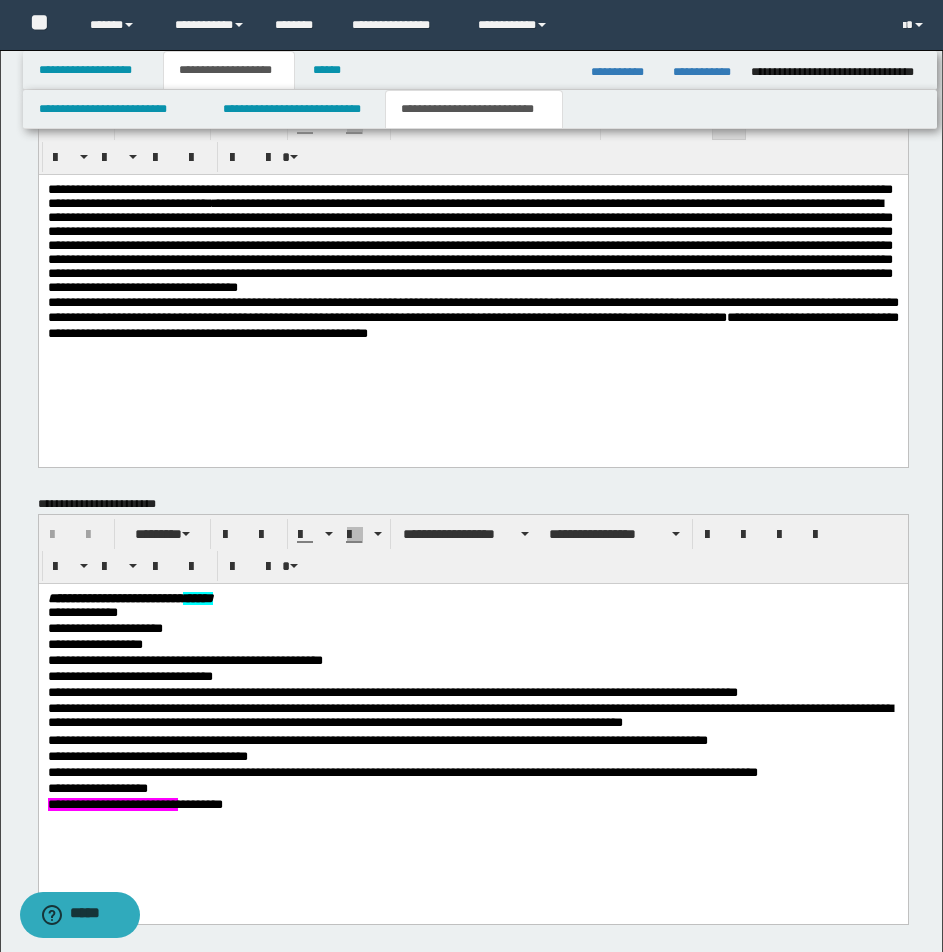 drag, startPoint x: 875, startPoint y: 433, endPoint x: 892, endPoint y: 395, distance: 41.62932 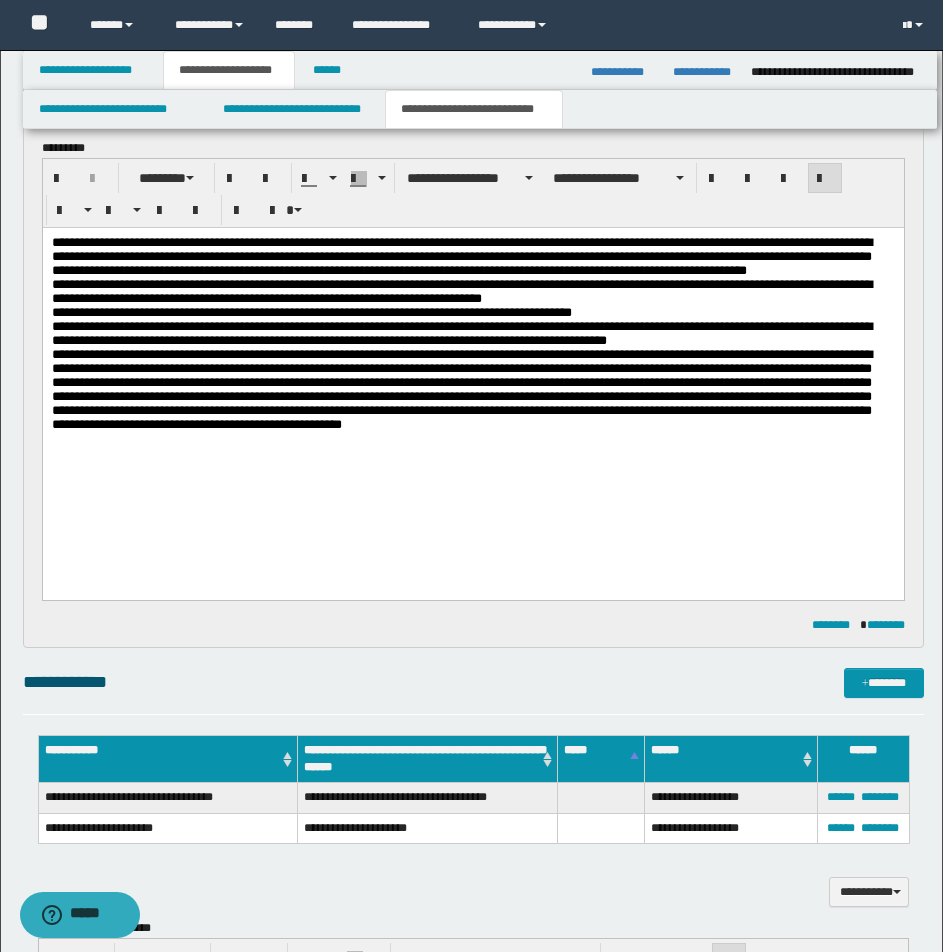 scroll, scrollTop: 0, scrollLeft: 0, axis: both 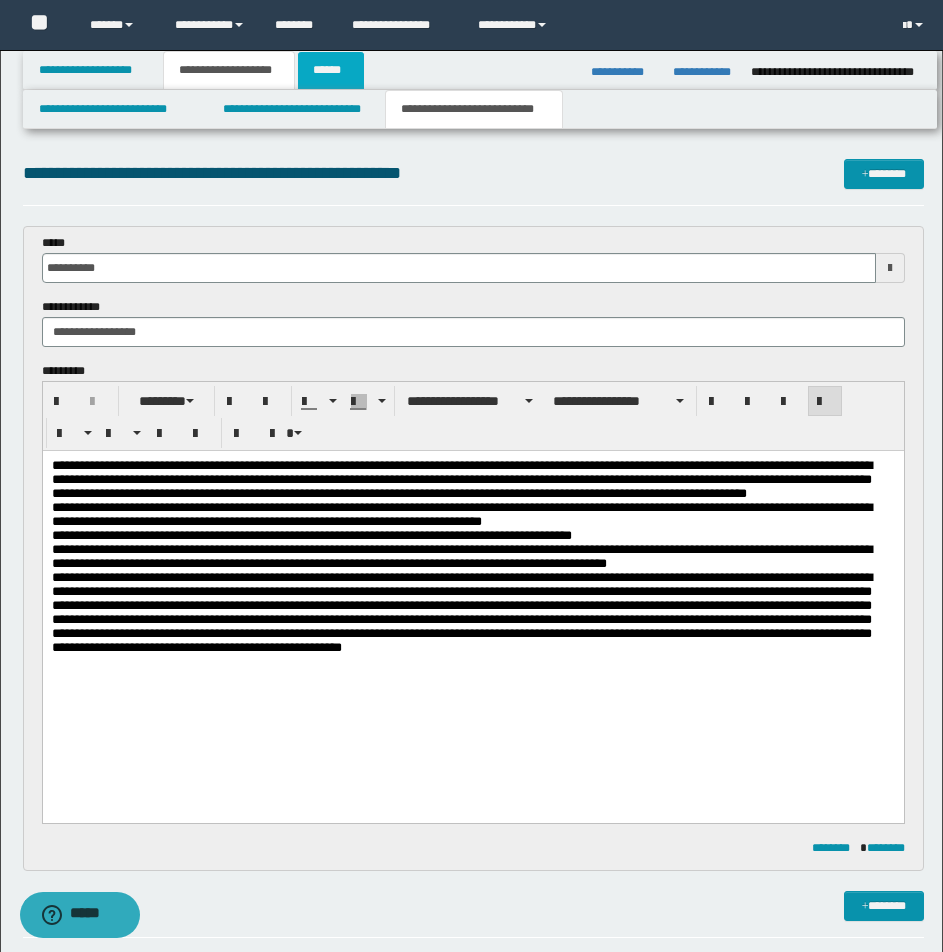 click on "******" at bounding box center (331, 70) 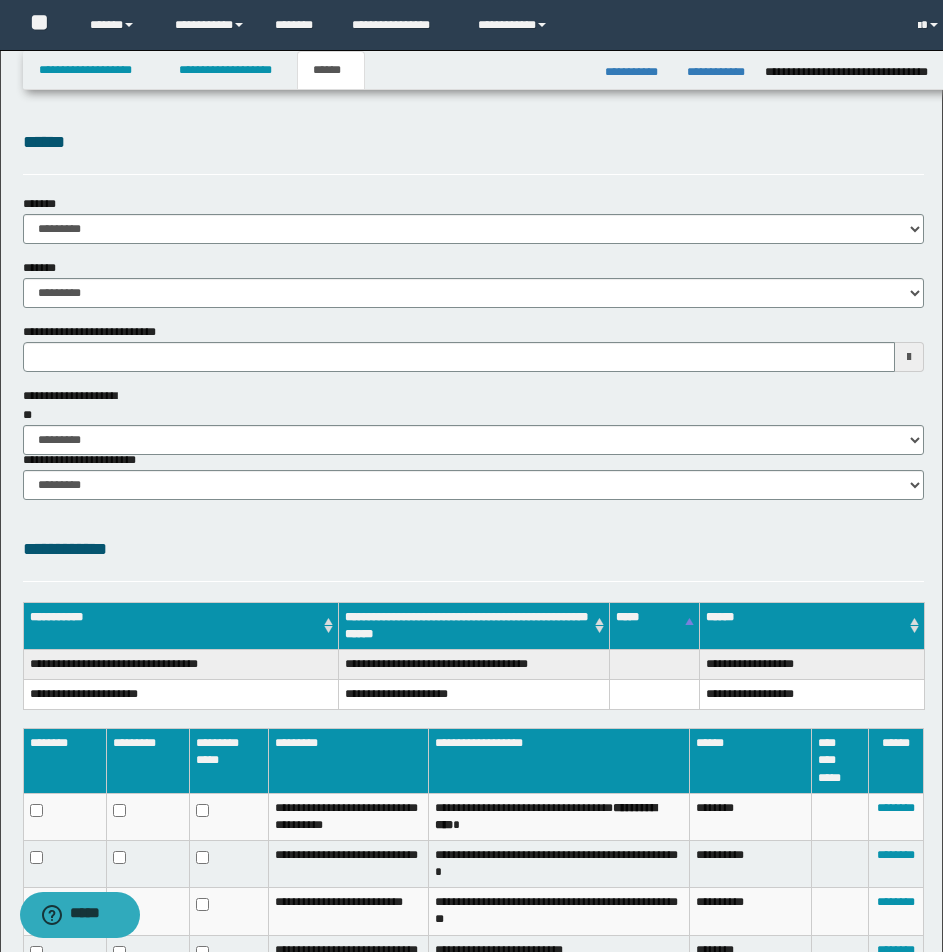 scroll, scrollTop: 0, scrollLeft: 0, axis: both 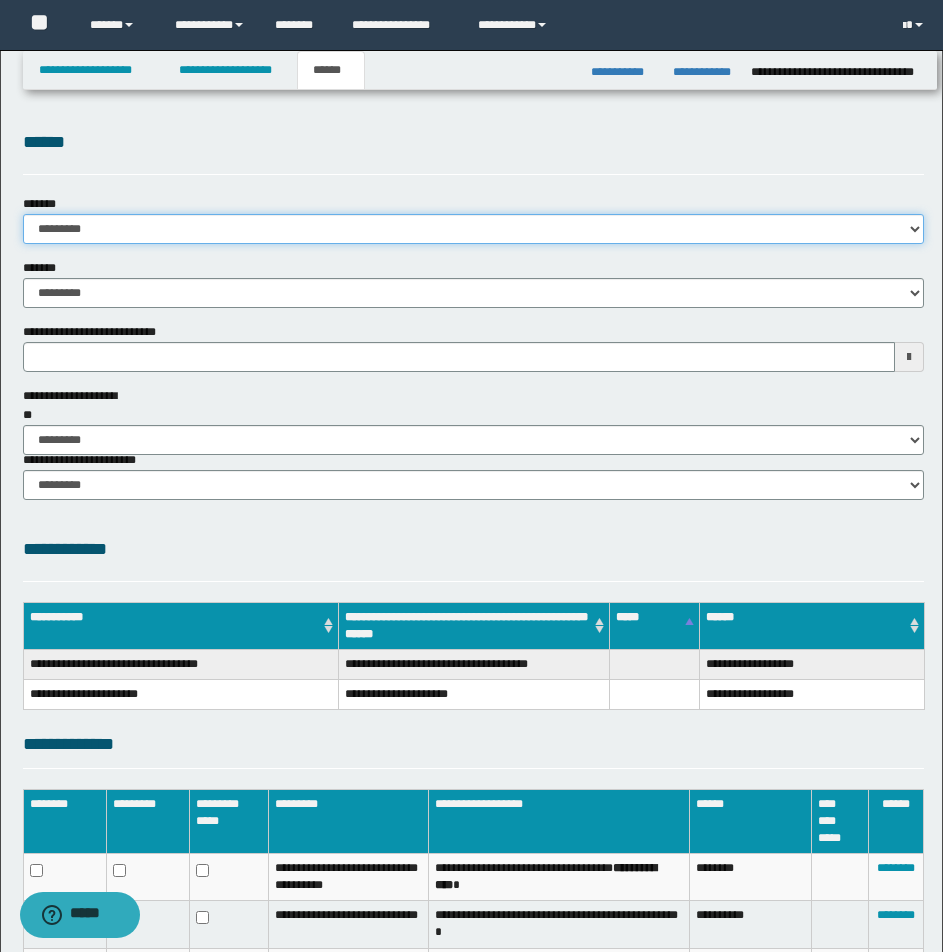 click on "**********" at bounding box center (473, 229) 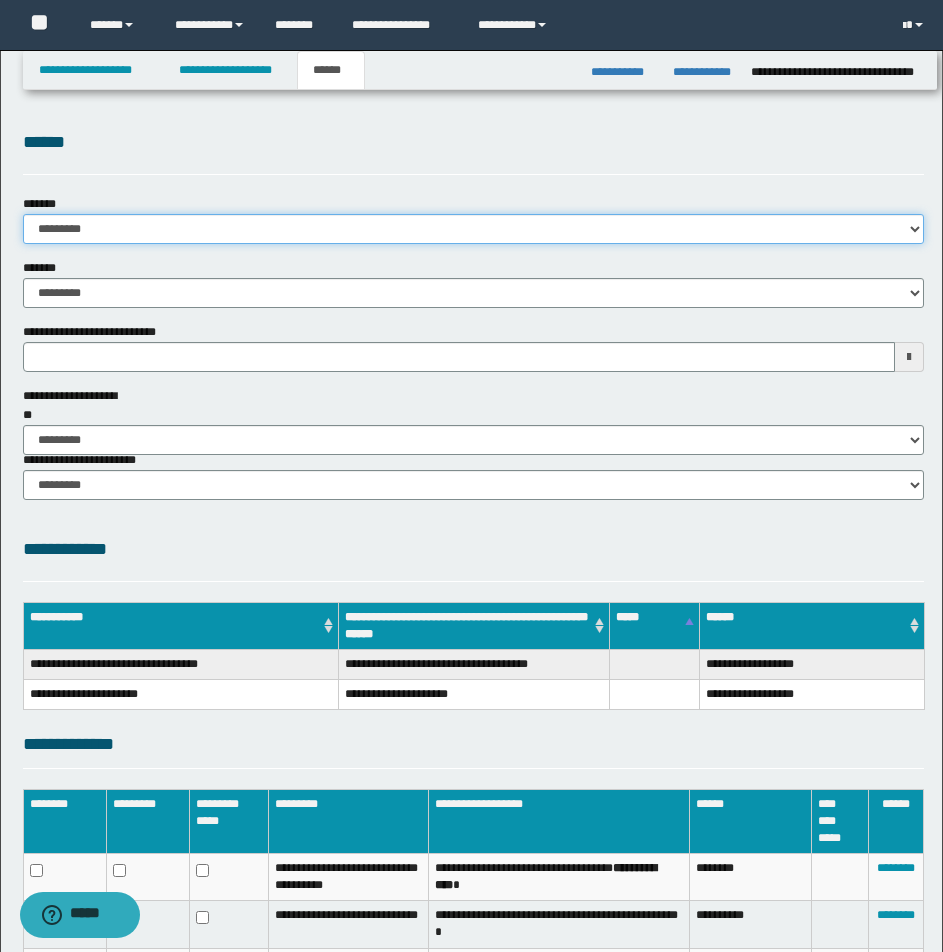type 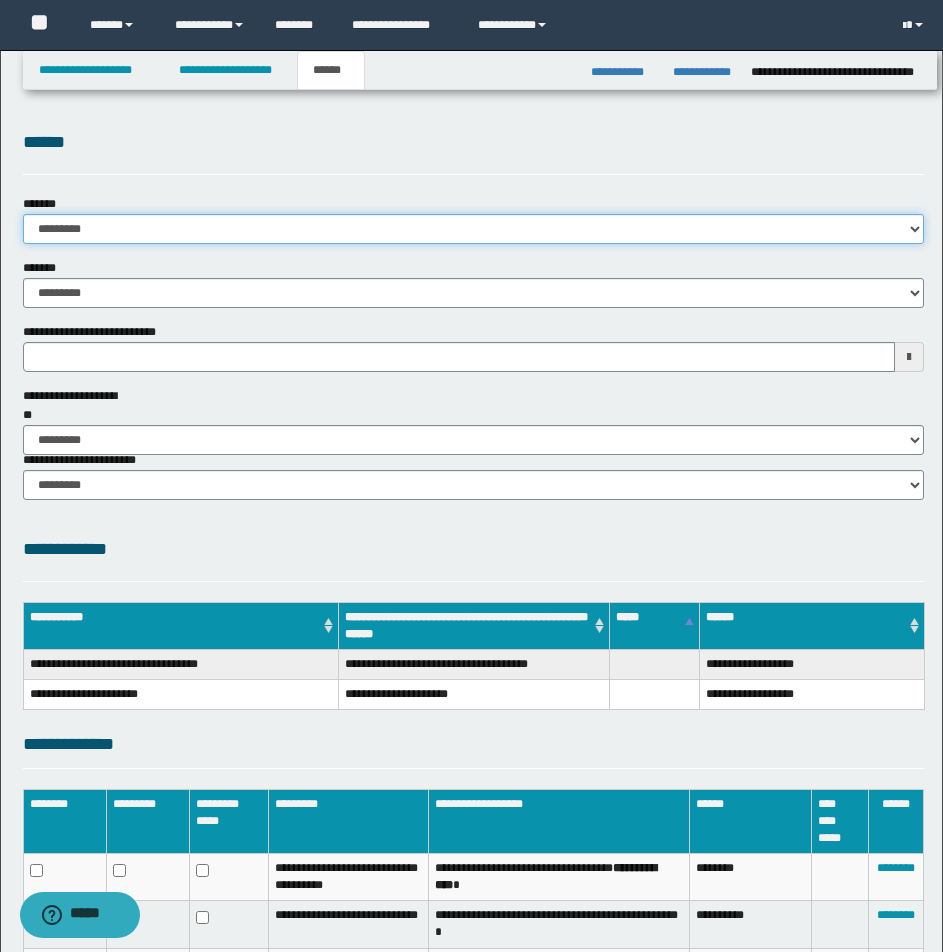 select on "*" 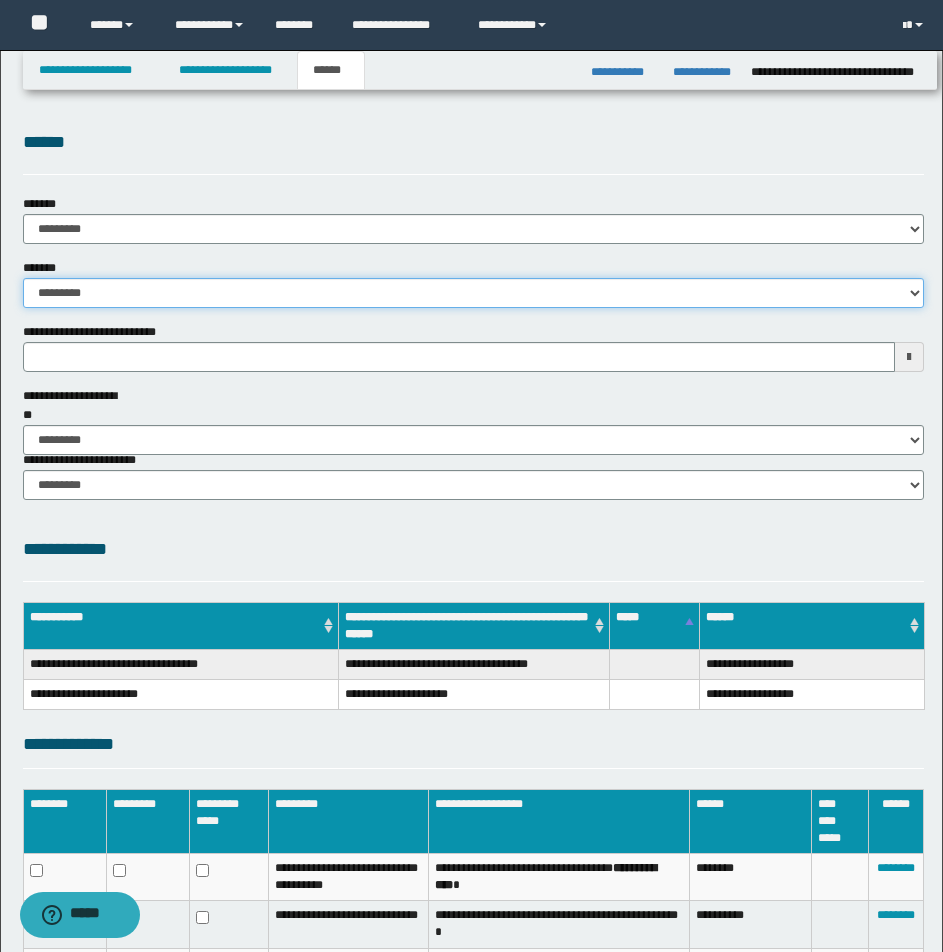 click on "**********" at bounding box center [473, 293] 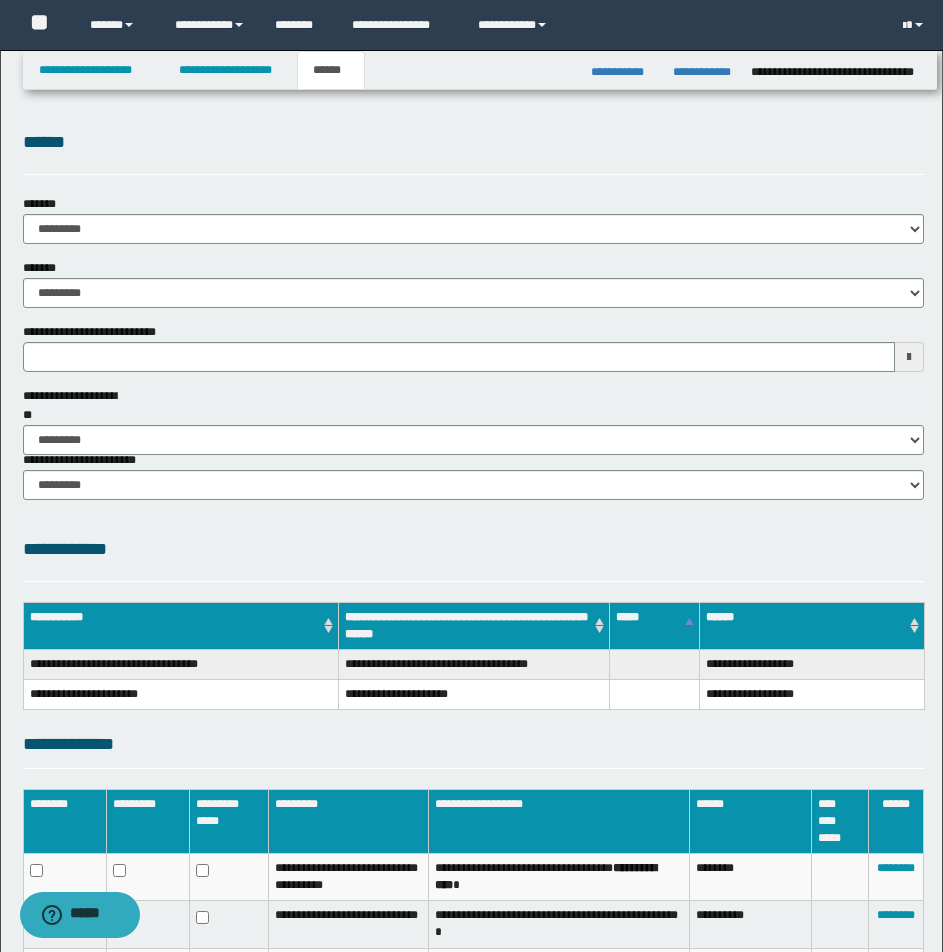 type 